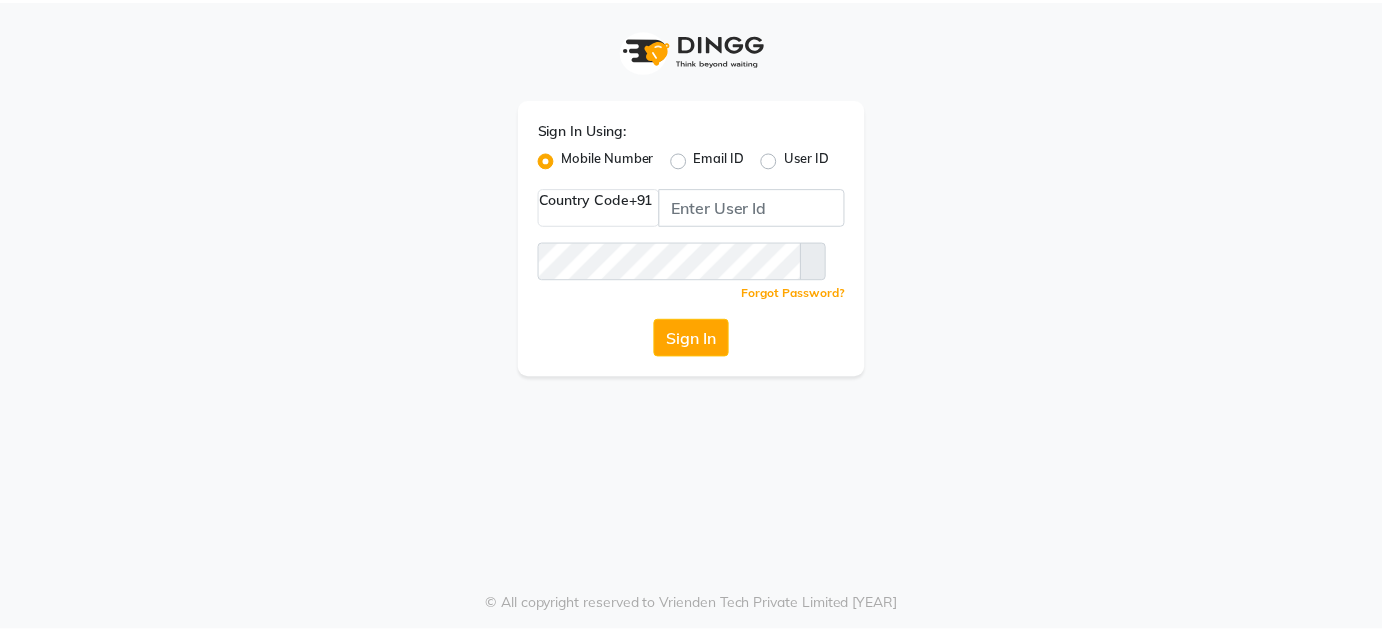 scroll, scrollTop: 0, scrollLeft: 0, axis: both 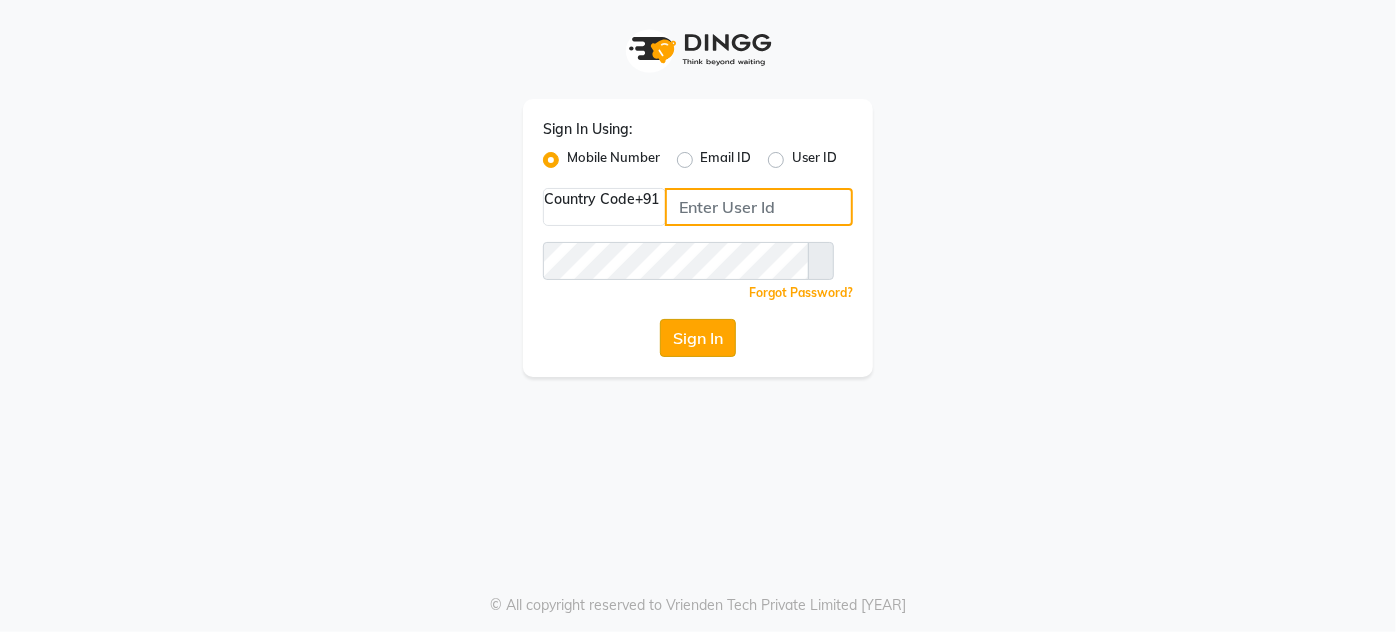 type on "[PHONE]" 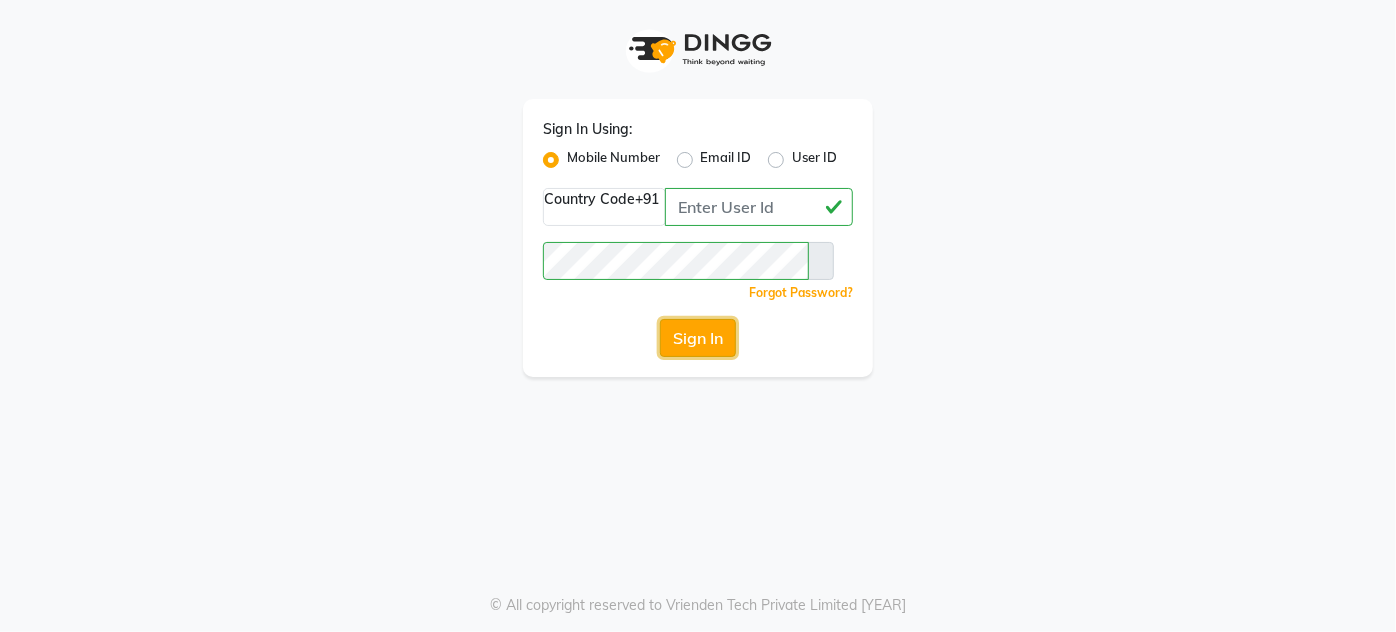 click on "Sign In" at bounding box center (698, 338) 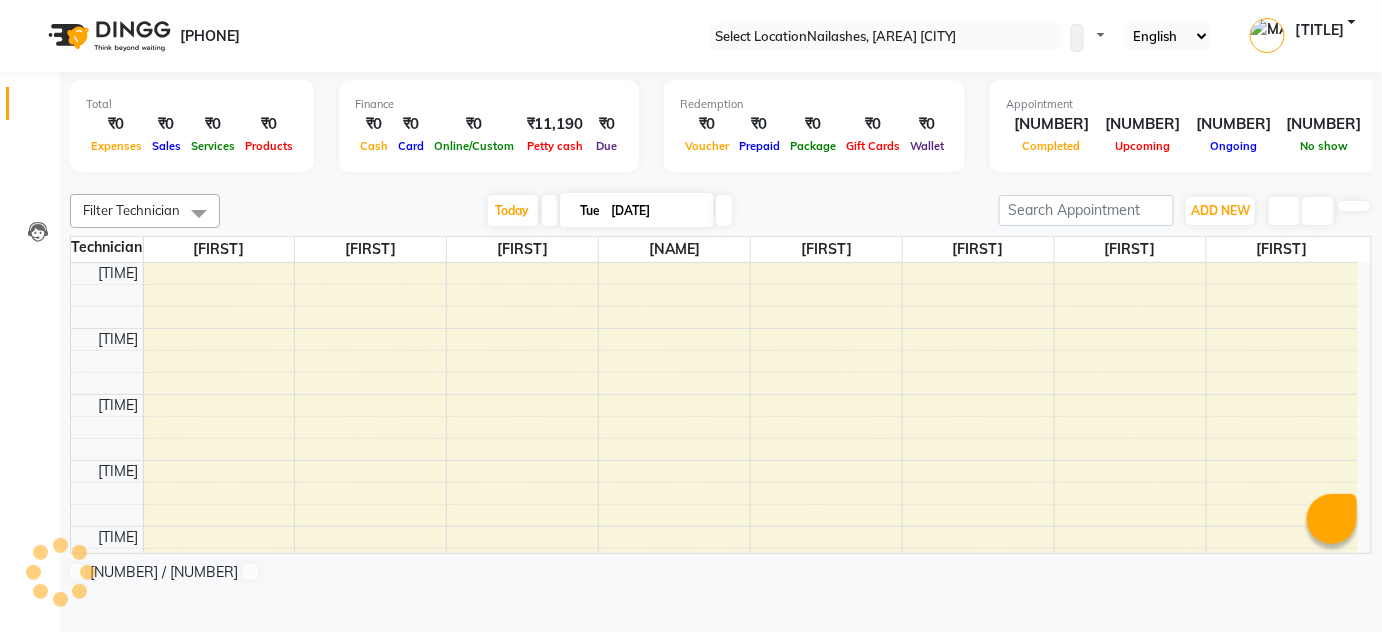 scroll, scrollTop: 783, scrollLeft: 0, axis: vertical 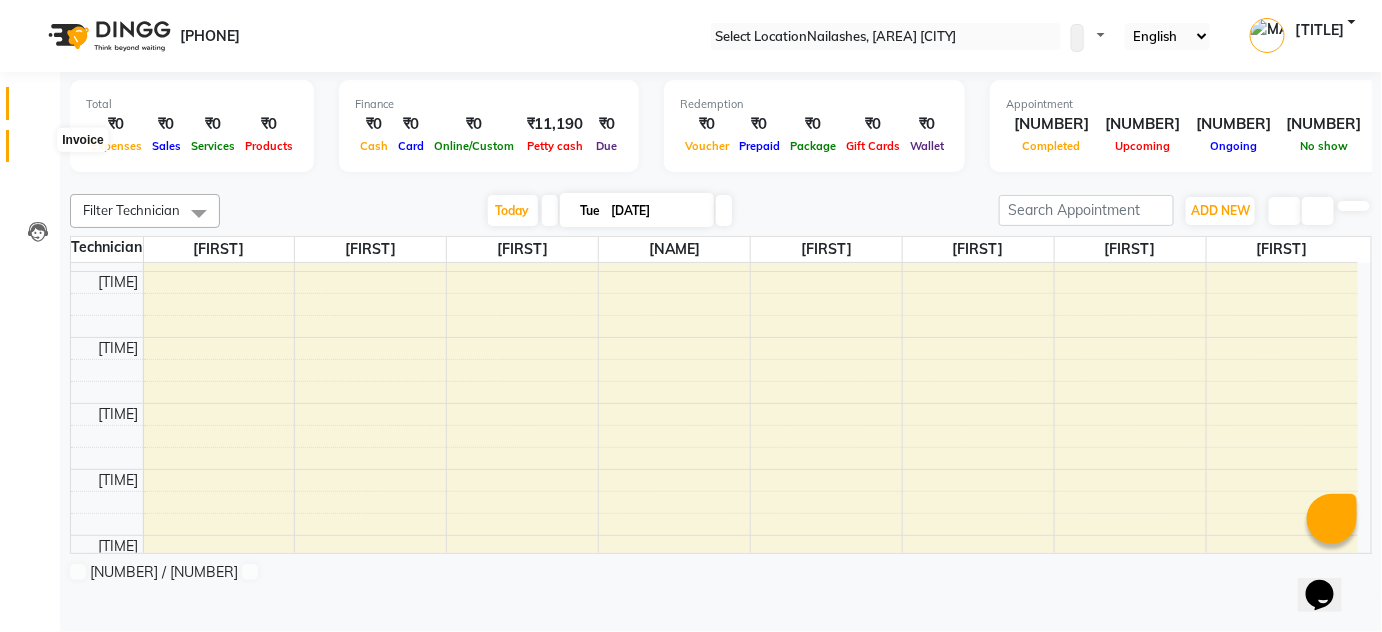 click at bounding box center [37, 151] 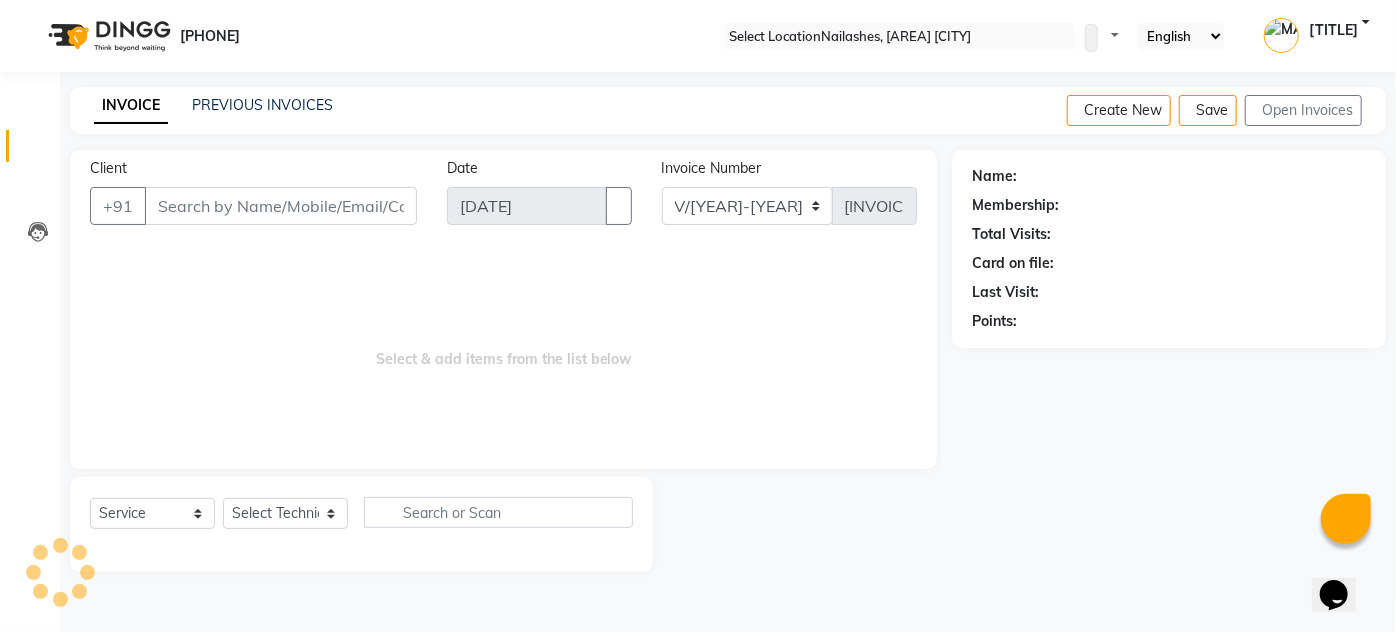click on "Client" at bounding box center (281, 206) 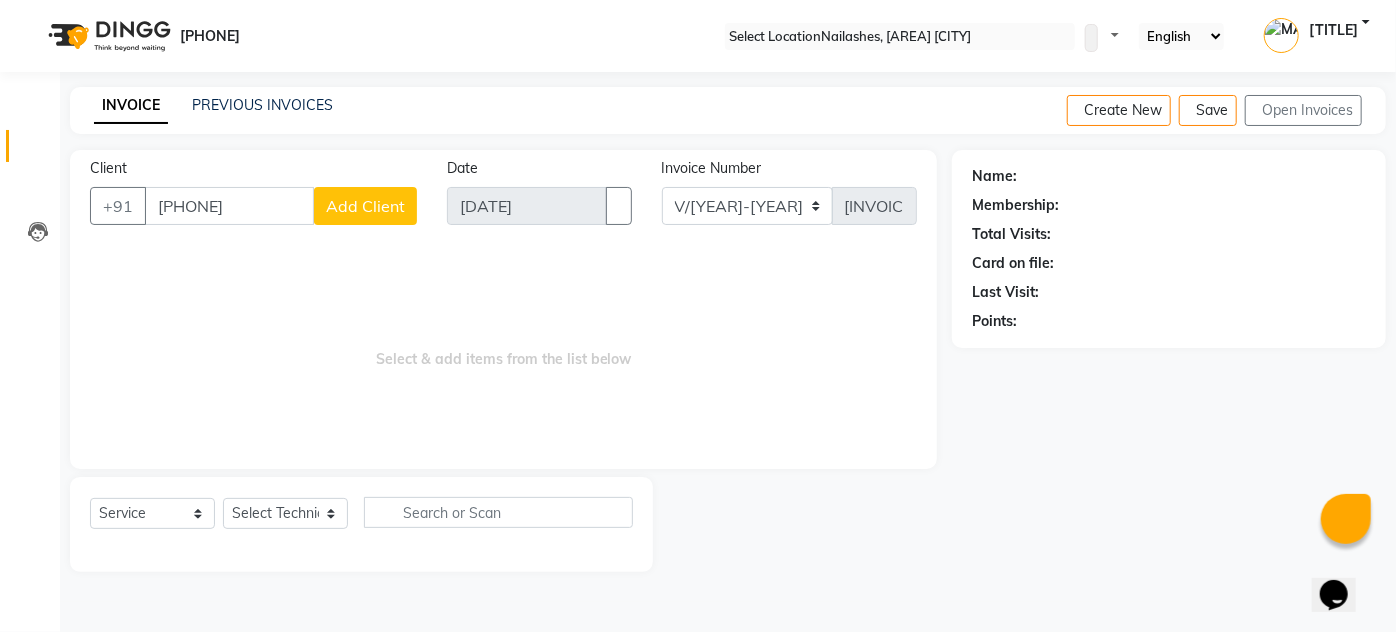 type on "[PHONE]" 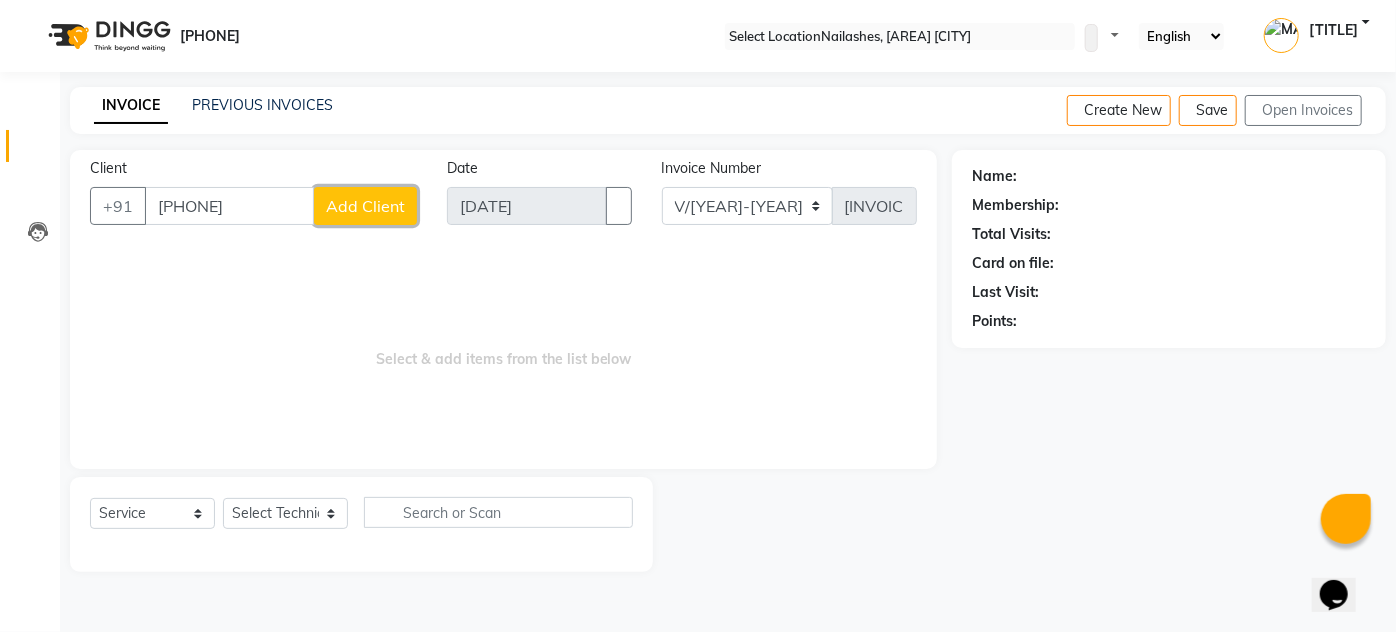 click on "Add Client" at bounding box center [365, 206] 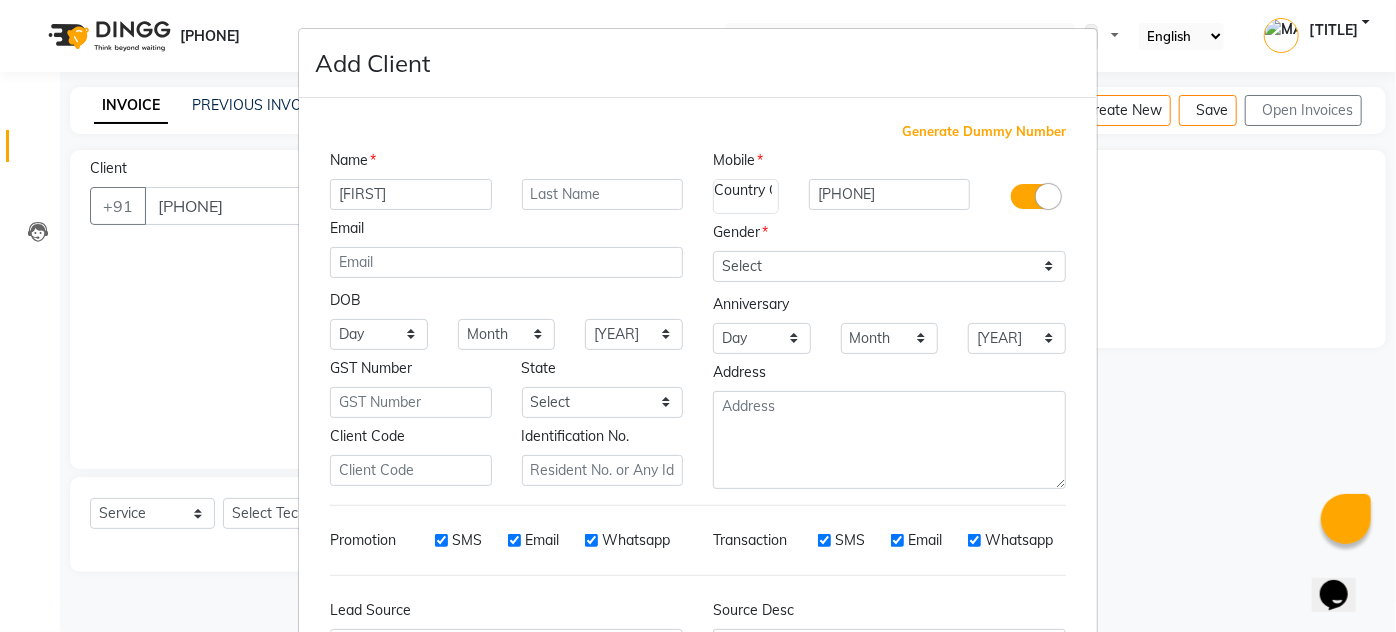 type on "[FIRST]" 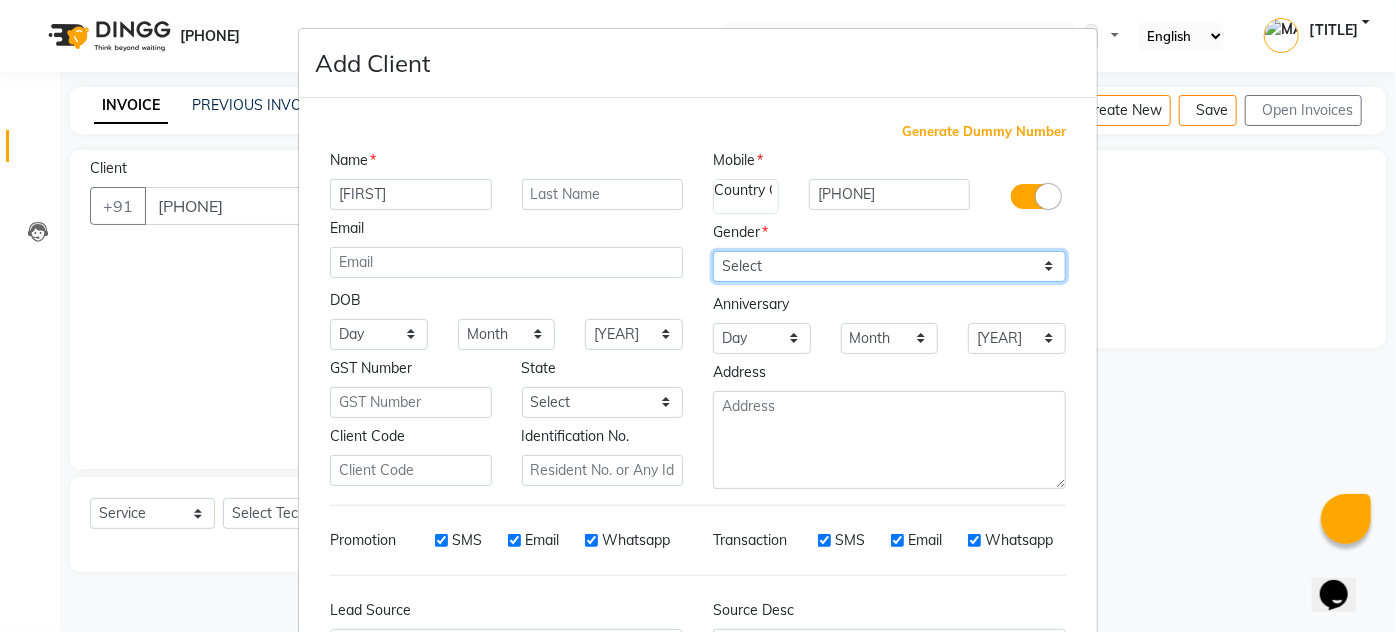 click on "Select Male Female Other Prefer Not To Say" at bounding box center [889, 266] 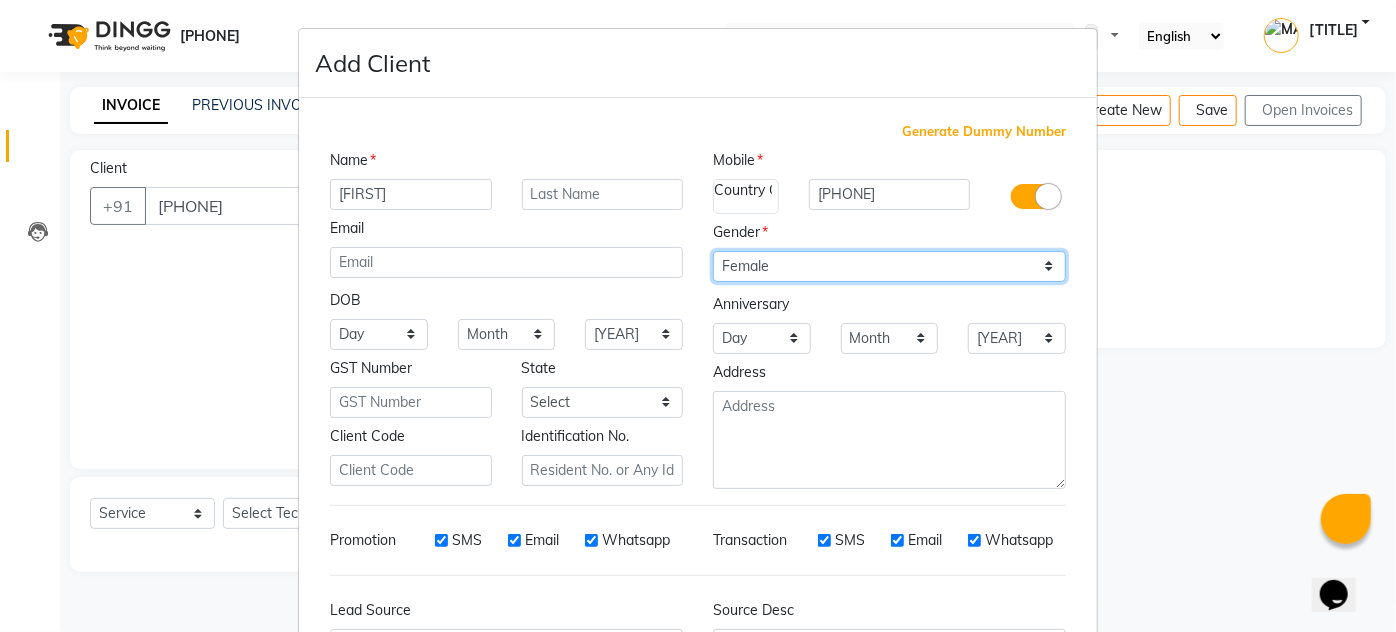click on "Select Male Female Other Prefer Not To Say" at bounding box center (889, 266) 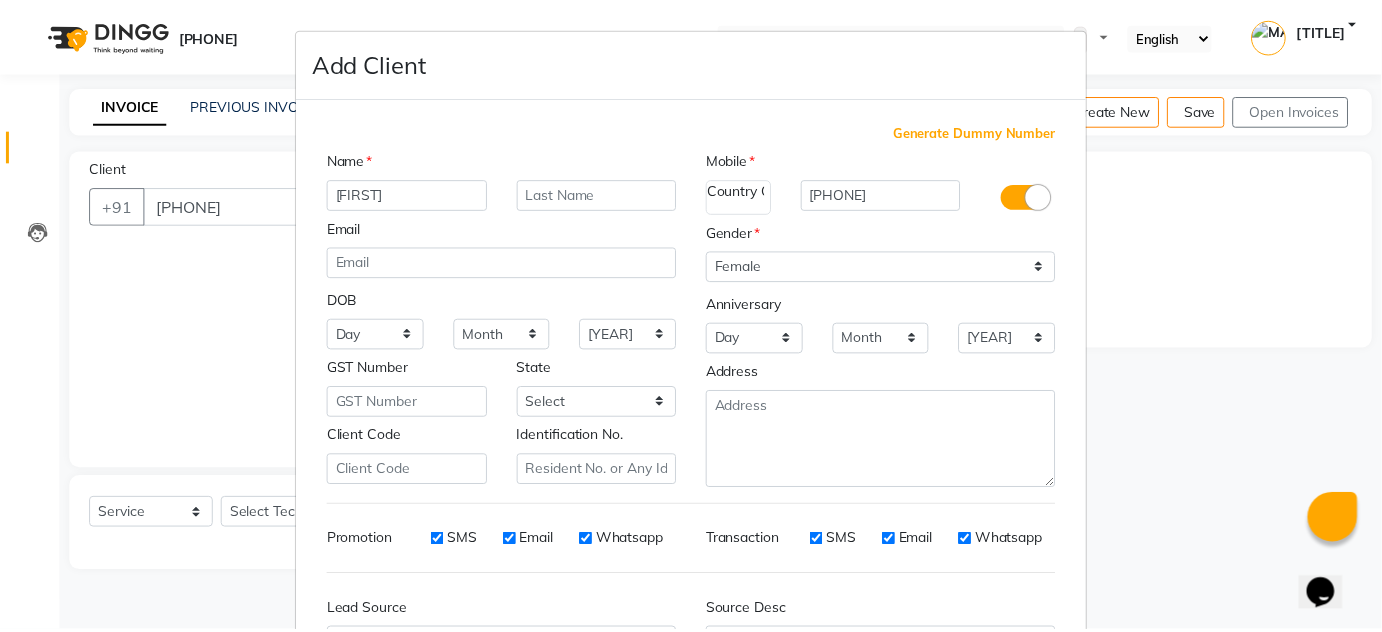 scroll, scrollTop: 215, scrollLeft: 0, axis: vertical 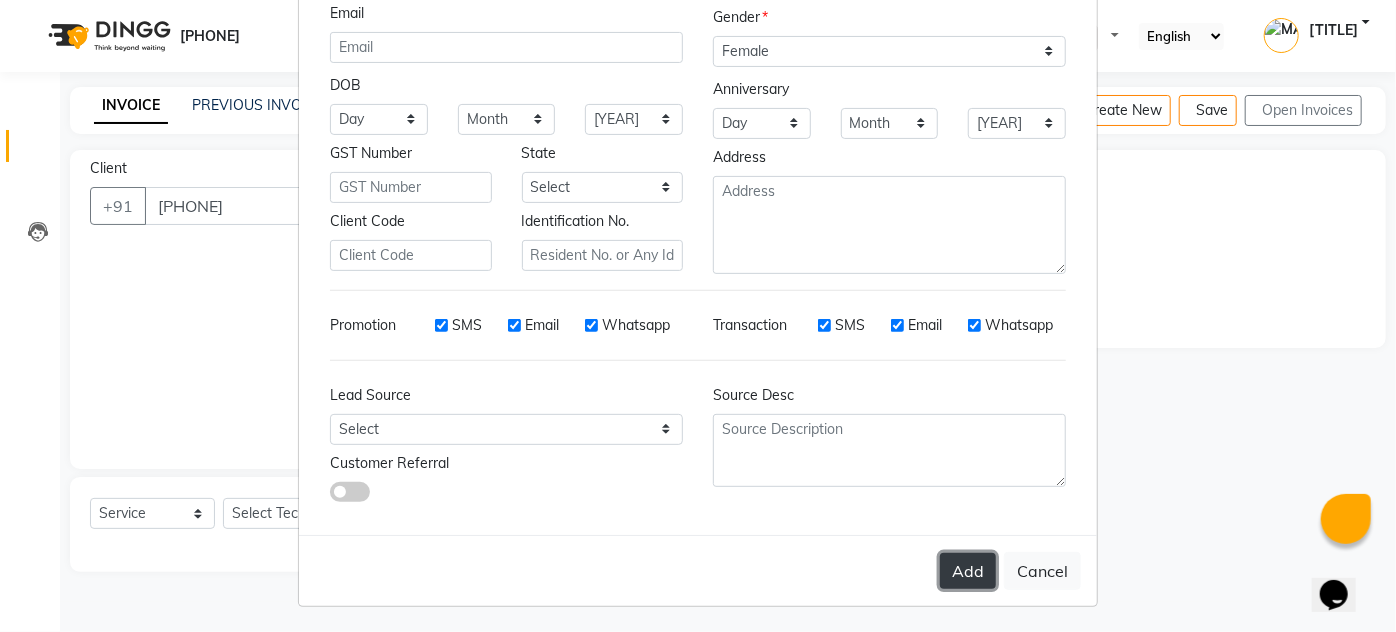 click on "Add" at bounding box center [968, 571] 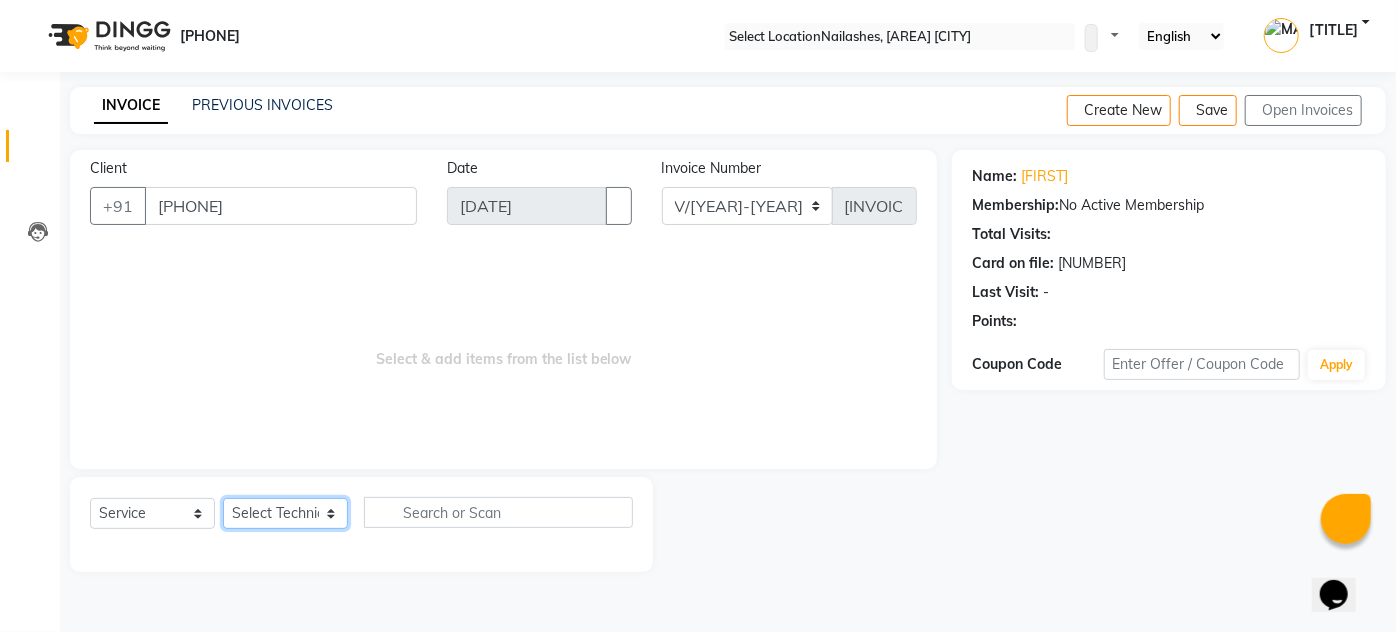 click on "Select Technician adesh Adesh DEVI HANMI HIMANSHU Jeniffer KEVIN MANAGER RITESH VARUN" at bounding box center (285, 513) 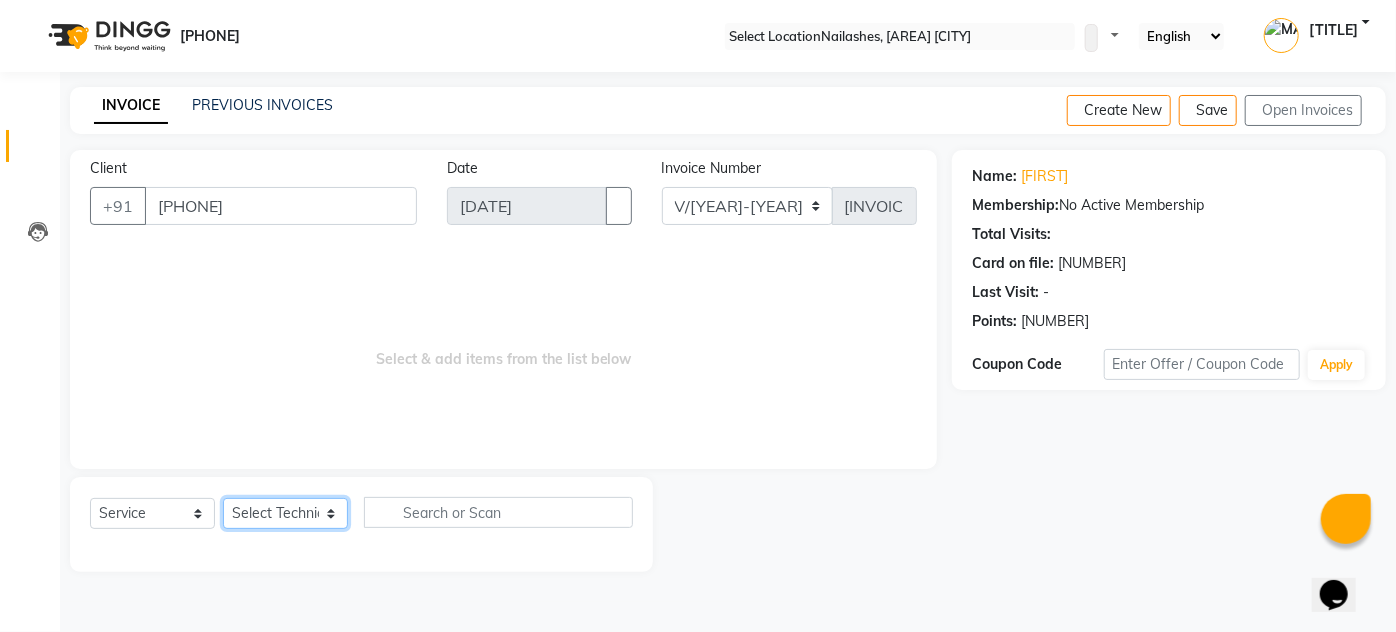 select on "[INVOICE_NUMBER]" 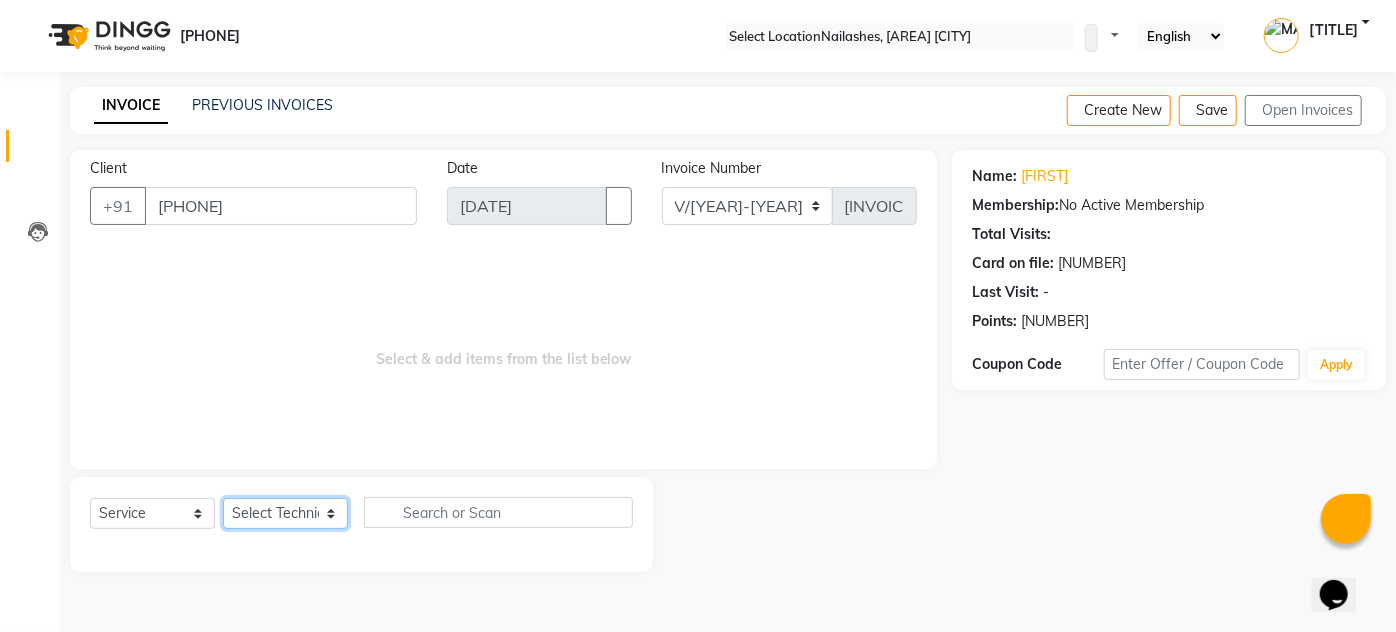 click on "Select Technician adesh Adesh DEVI HANMI HIMANSHU Jeniffer KEVIN MANAGER RITESH VARUN" at bounding box center (285, 513) 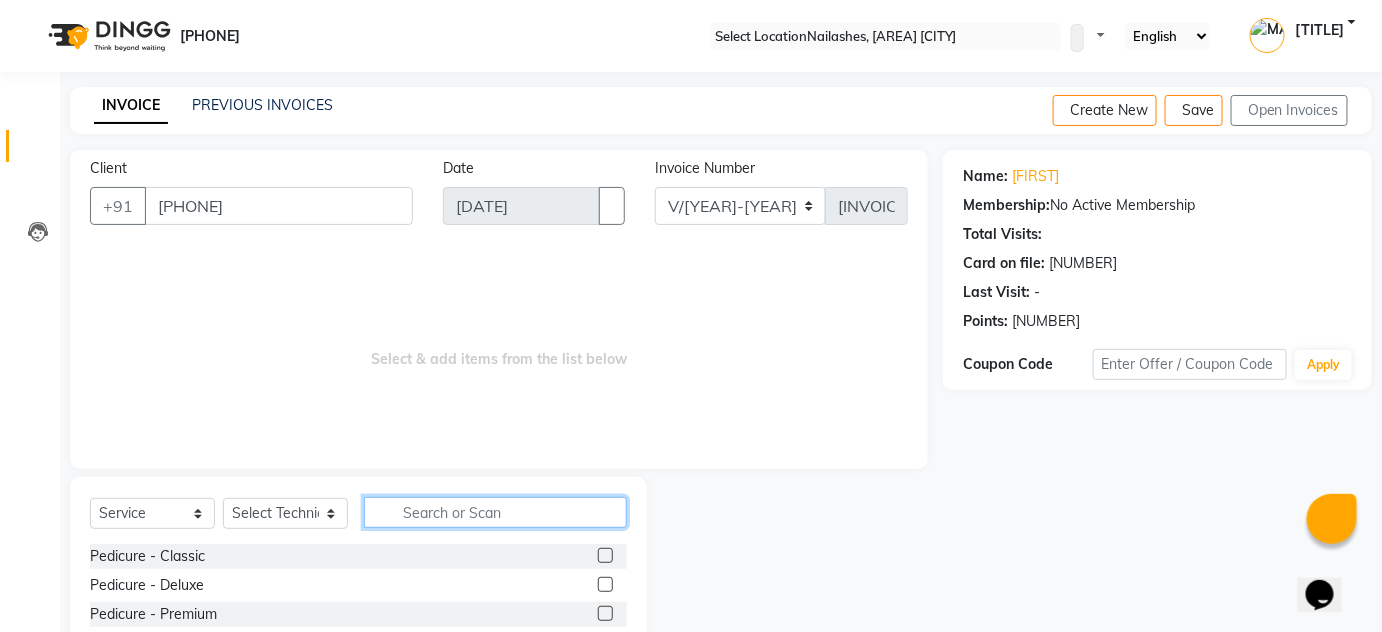 click at bounding box center [495, 512] 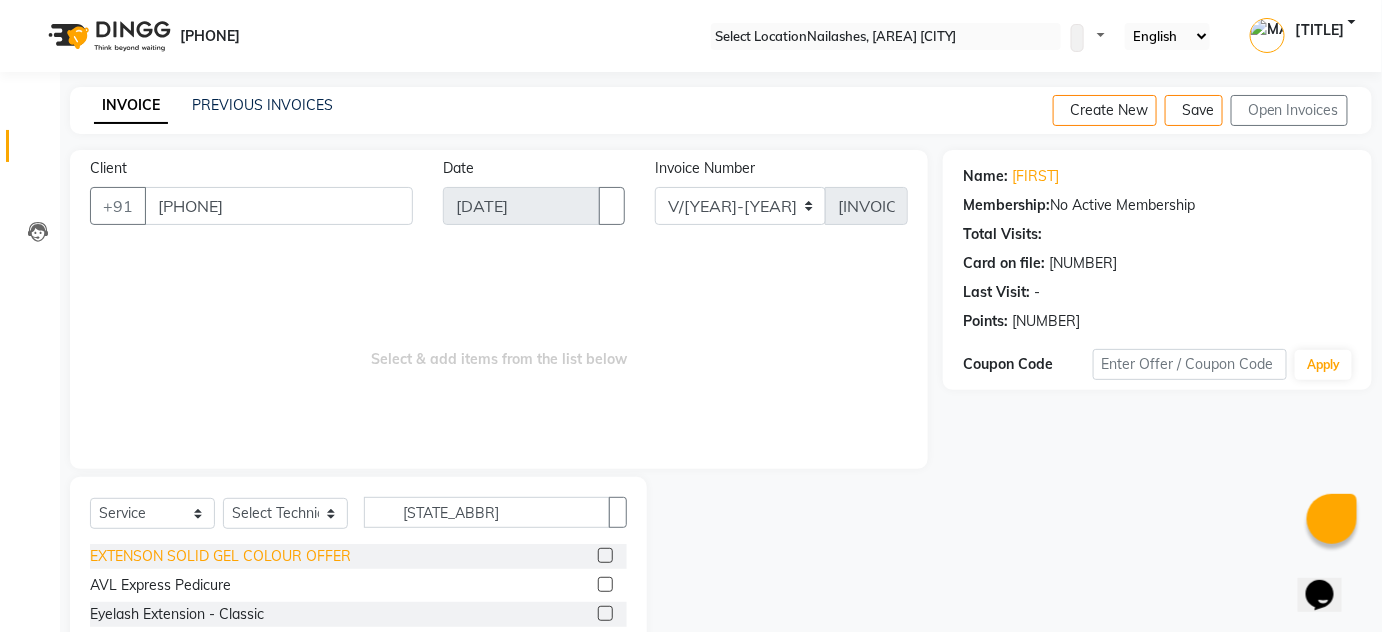 click on "EXTENSON SOLID GEL COLOUR OFFER" at bounding box center (220, 556) 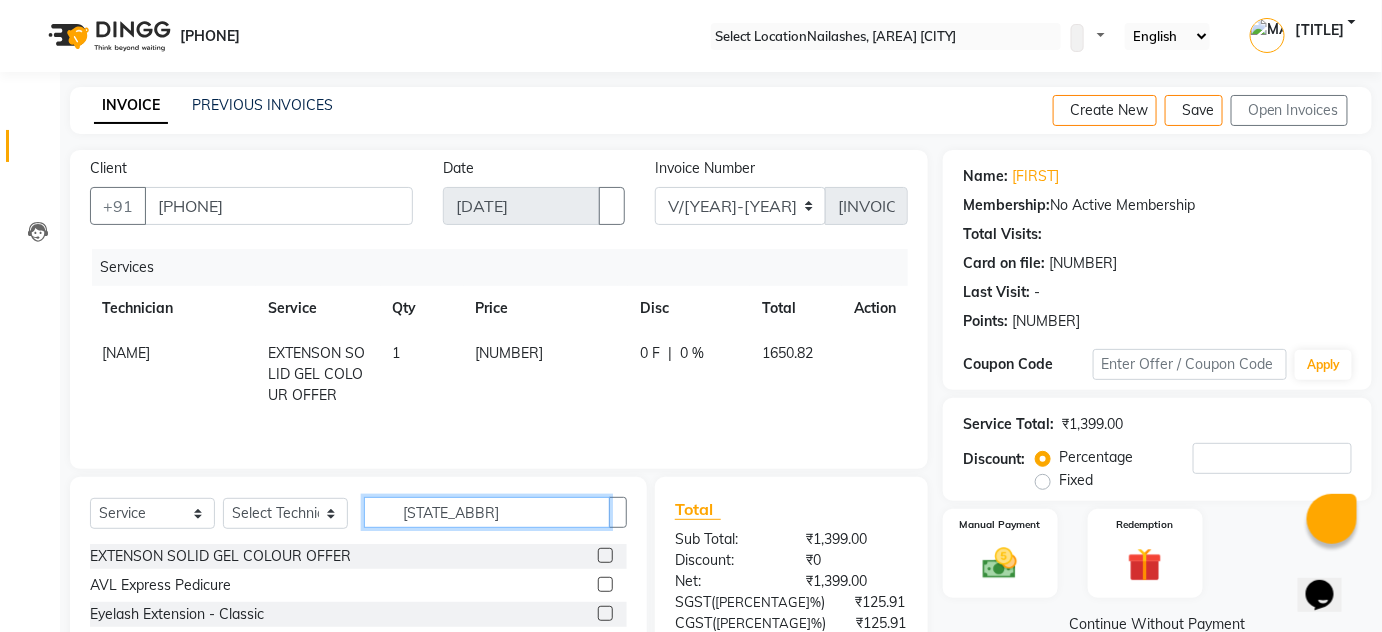 click on "[STATE_ABBR]" at bounding box center [487, 512] 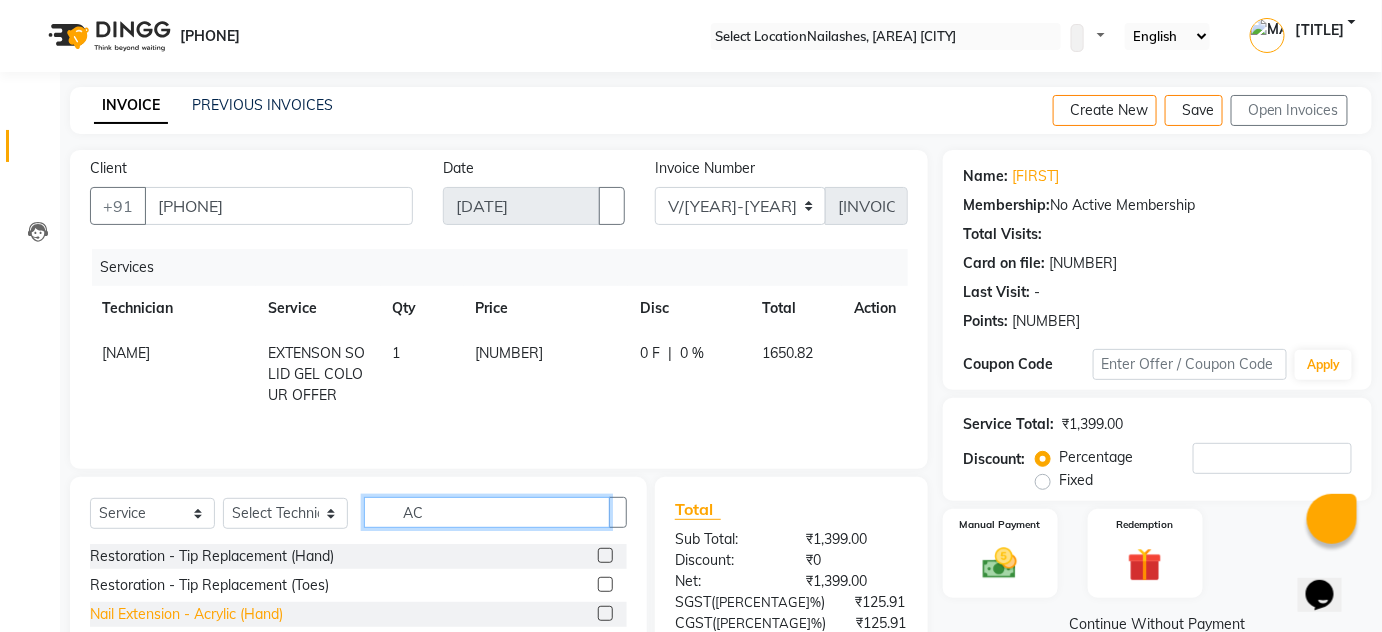 type on "AC" 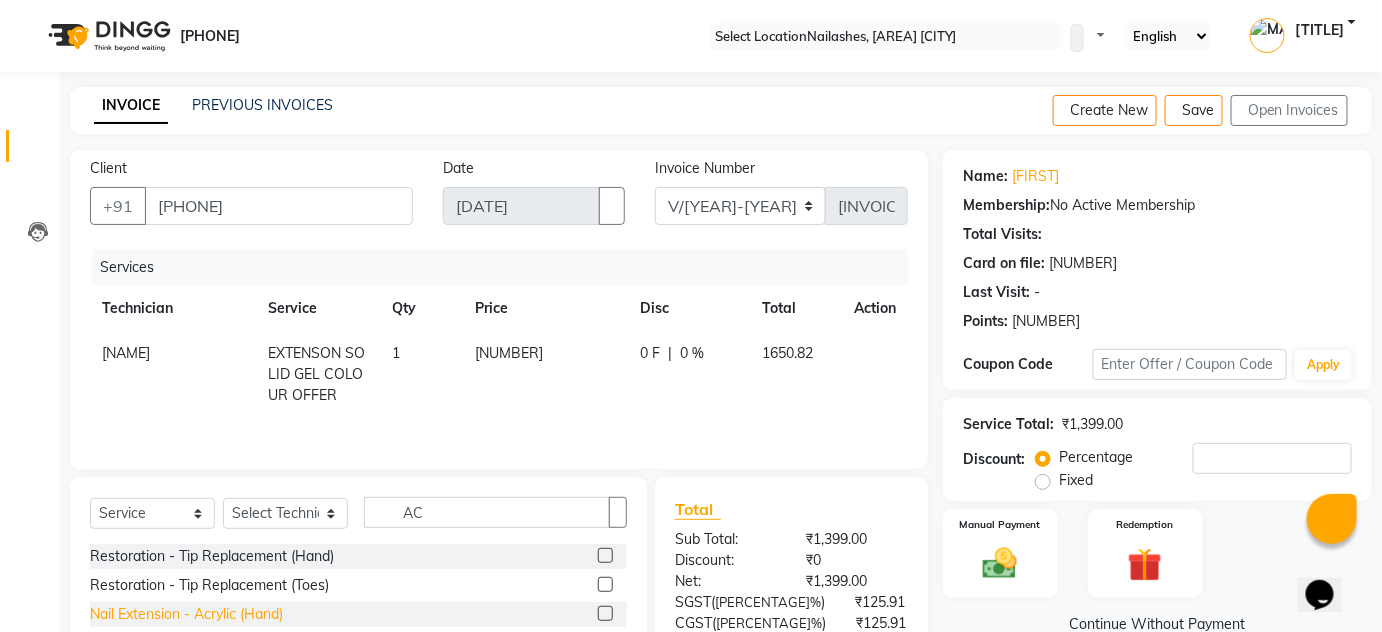 click on "Nail Extension - Acrylic (Hand)" at bounding box center (212, 556) 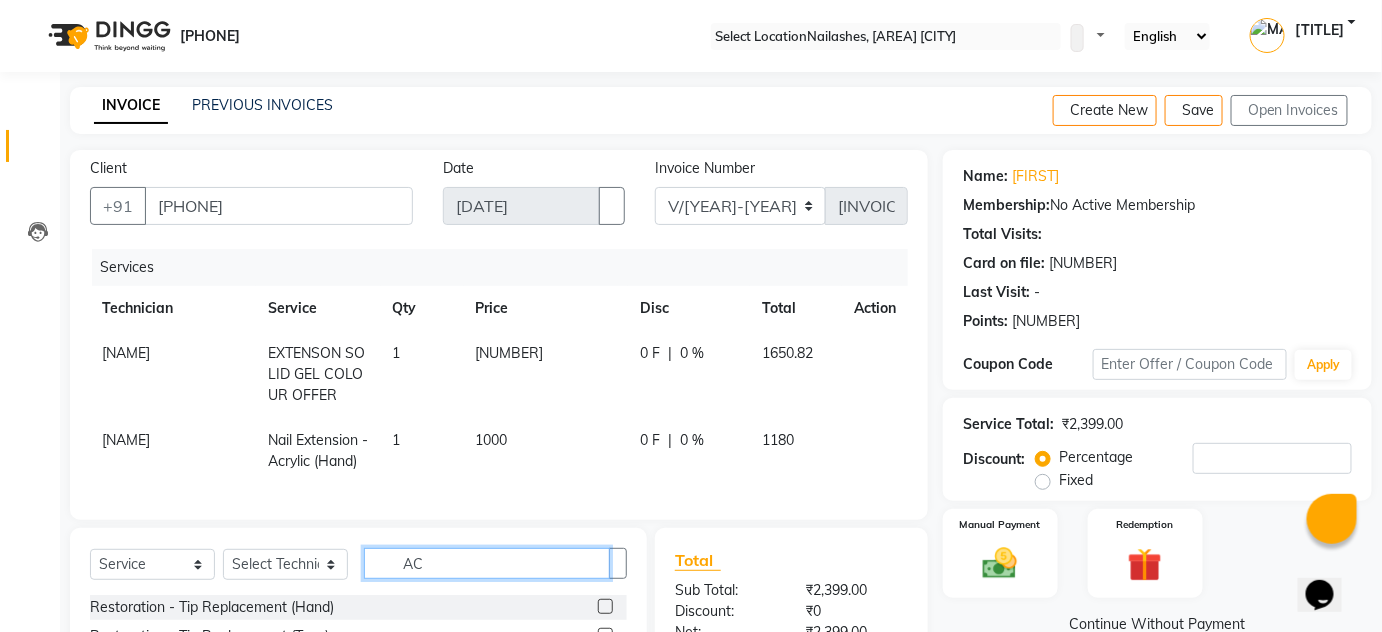 click on "AC" at bounding box center (487, 563) 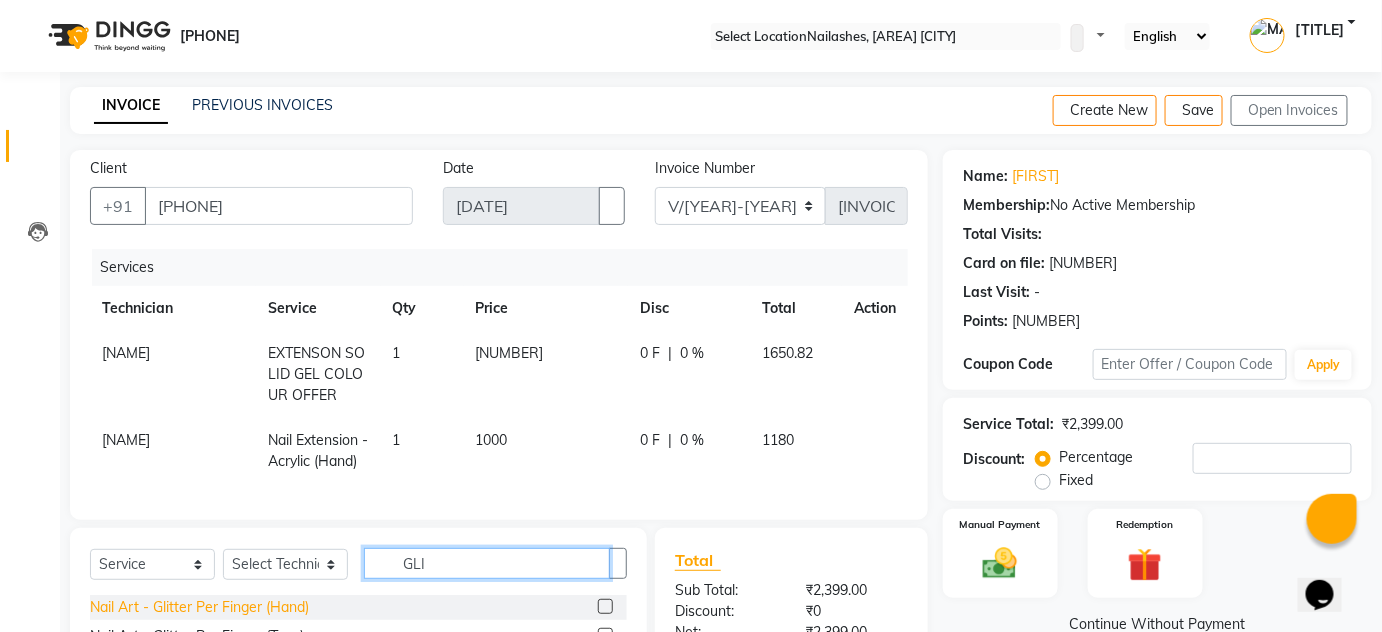 type on "GLI" 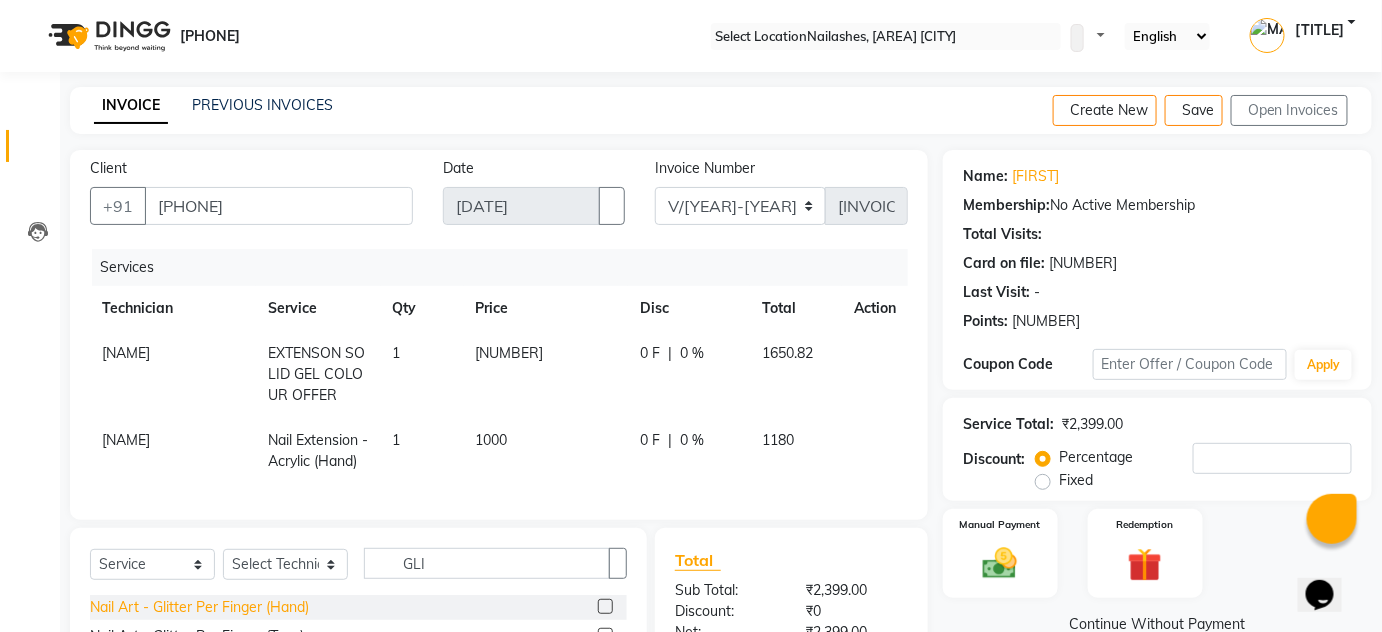 click on "Nail Art - Glitter Per Finger (Hand)" at bounding box center (199, 607) 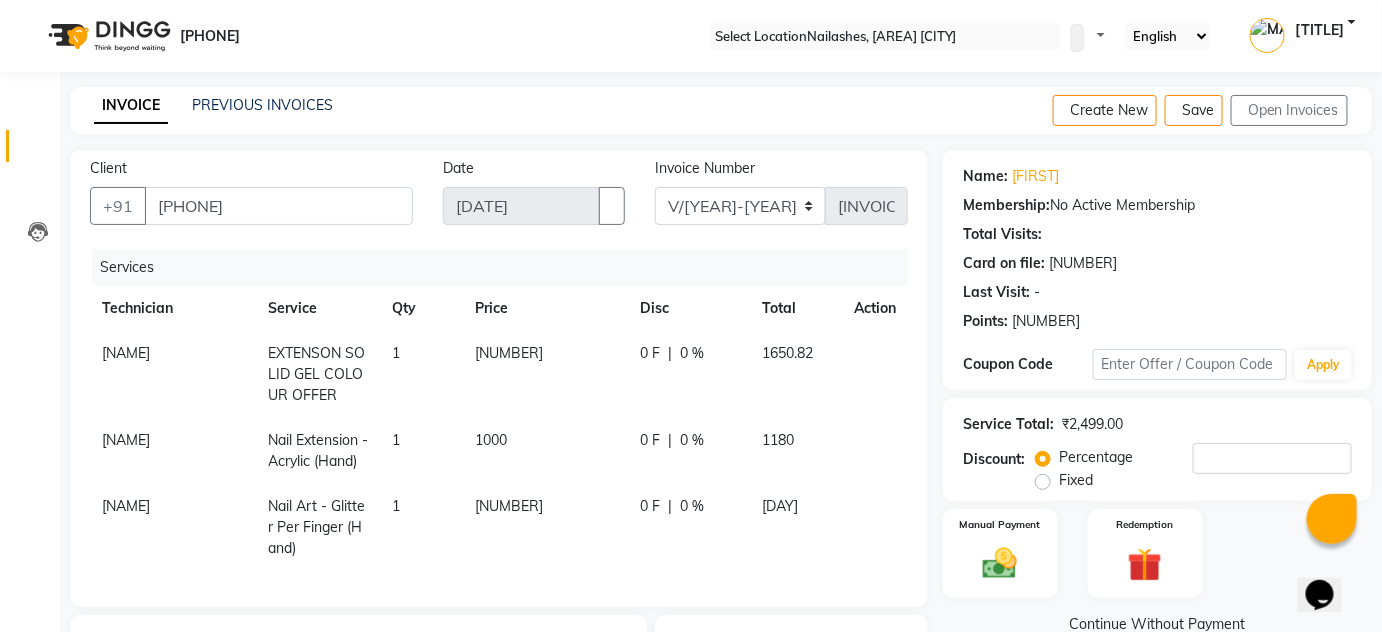 click at bounding box center [862, 343] 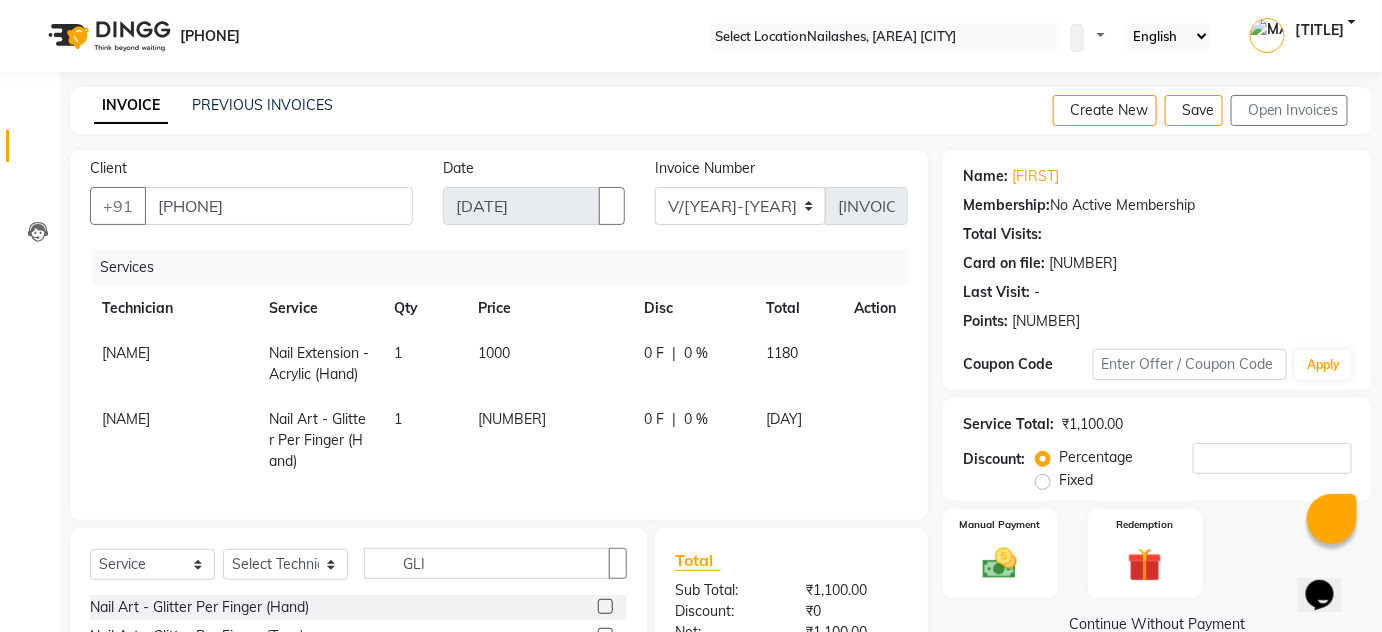 click on "[NUMBER]" at bounding box center (549, 364) 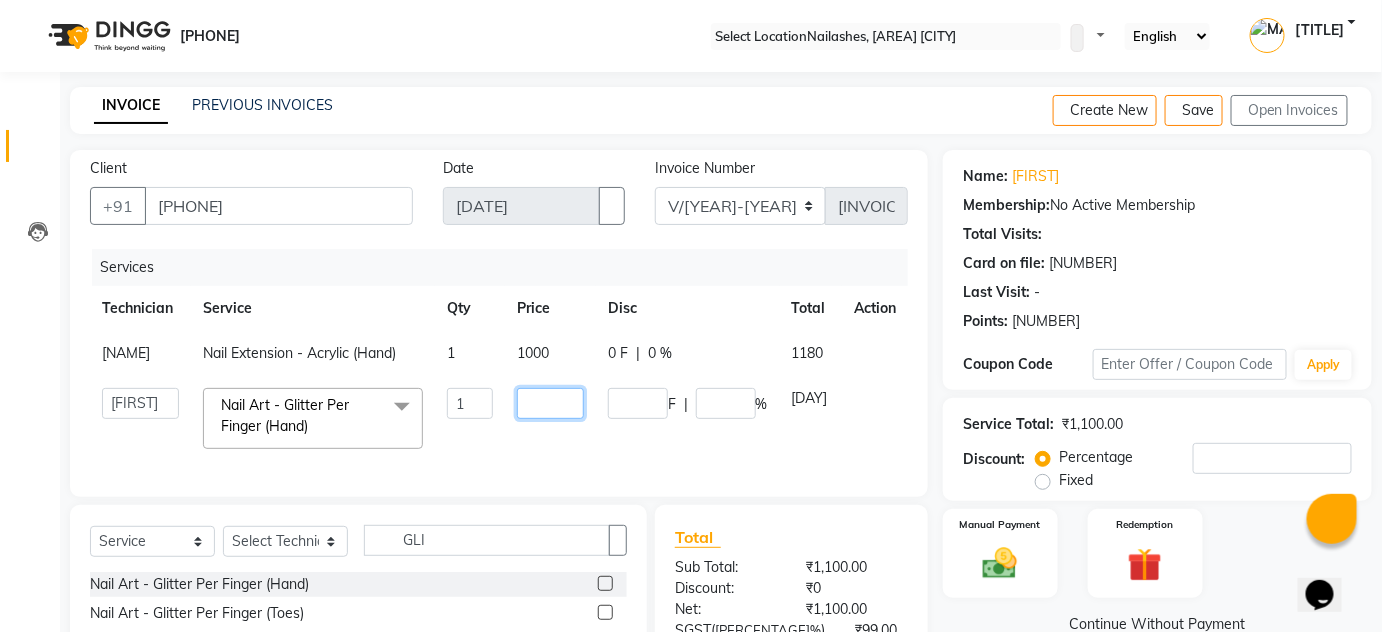 click on "[NUMBER]" at bounding box center (470, 403) 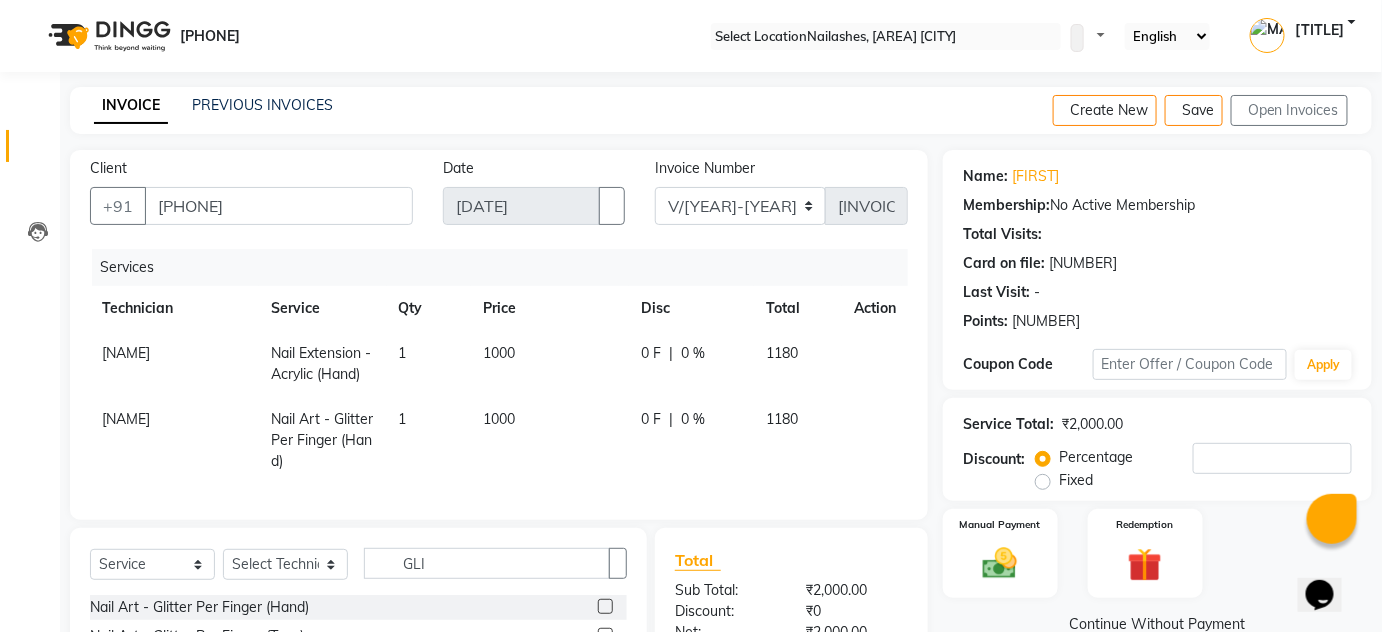 click on "1000" at bounding box center [550, 364] 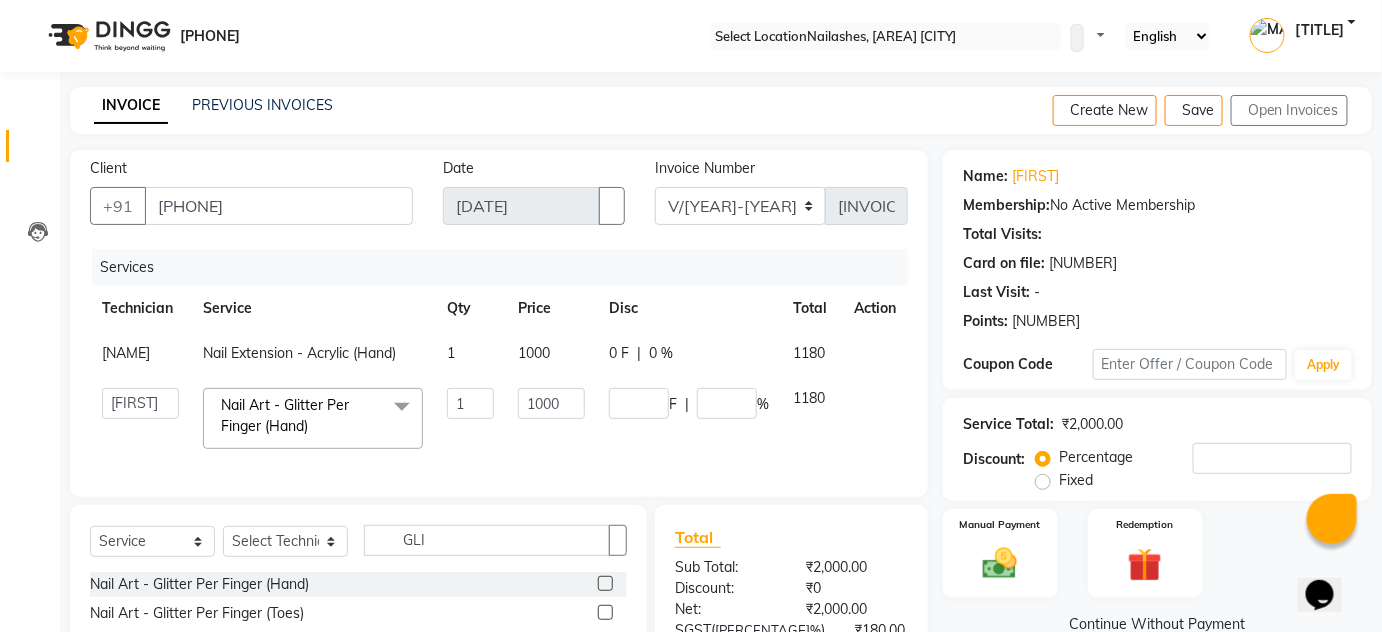 scroll, scrollTop: 208, scrollLeft: 0, axis: vertical 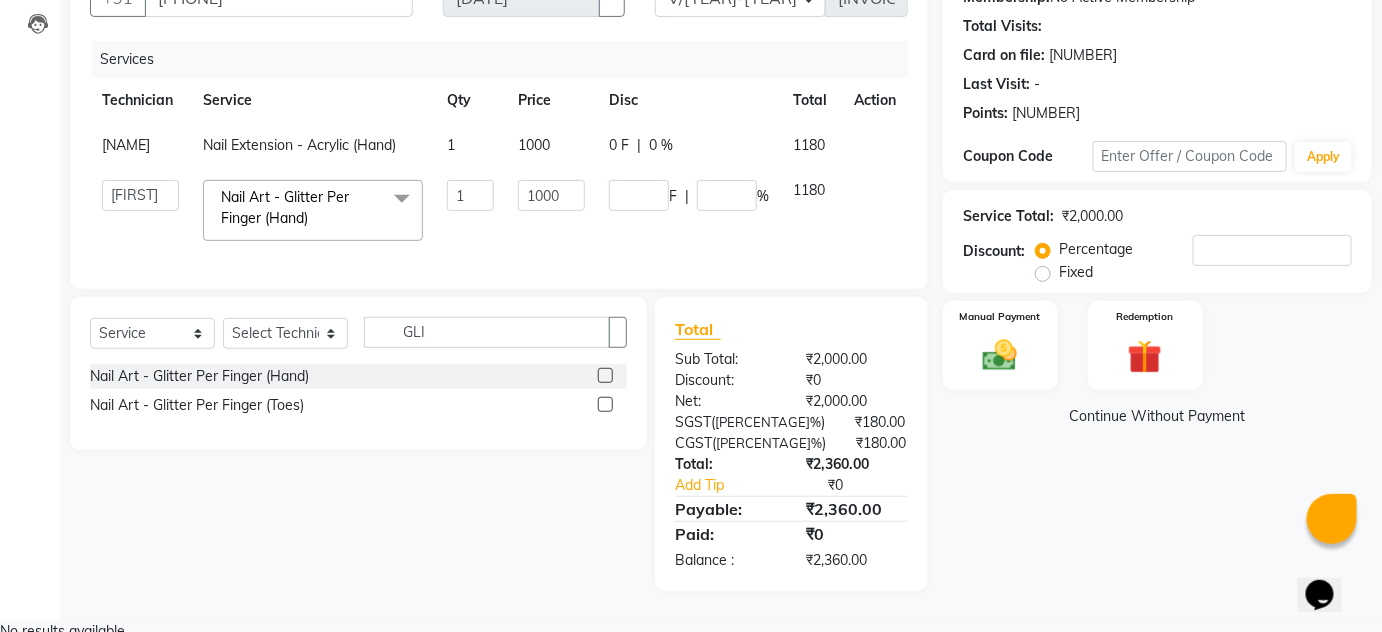 click on "Fixed" at bounding box center [1076, 272] 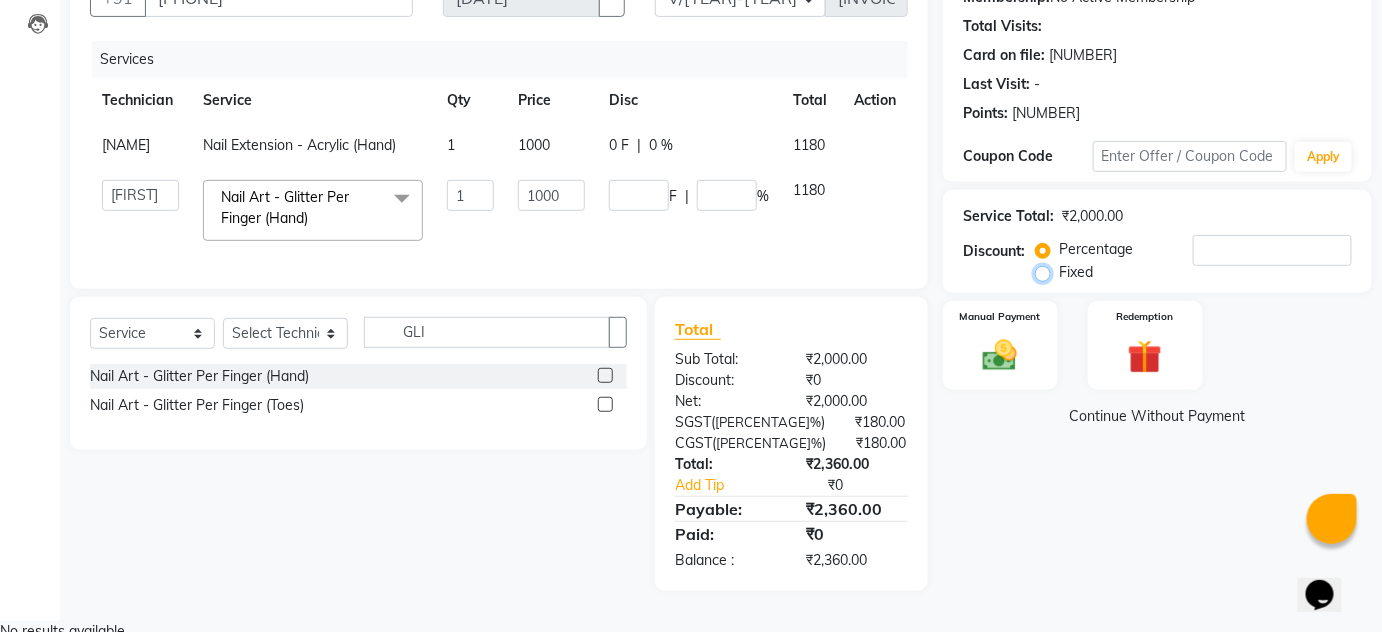 click on "Fixed" at bounding box center [1047, 272] 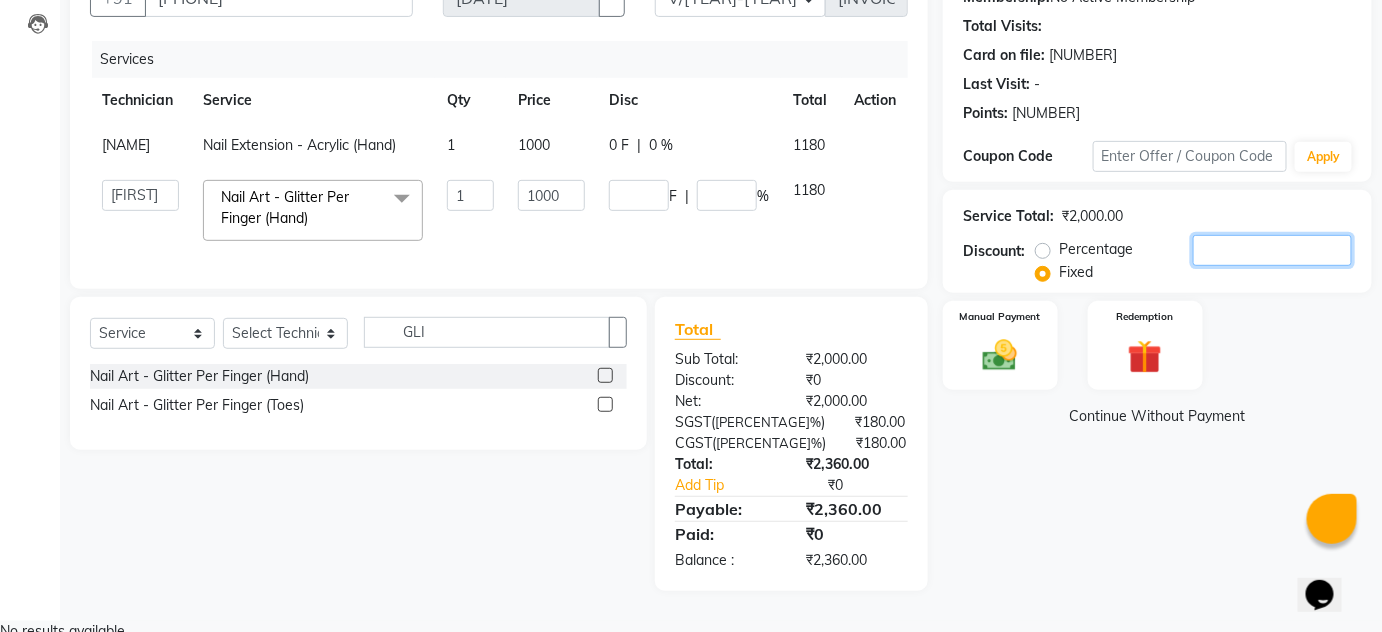 click on "[NUMBER]" at bounding box center [1272, 250] 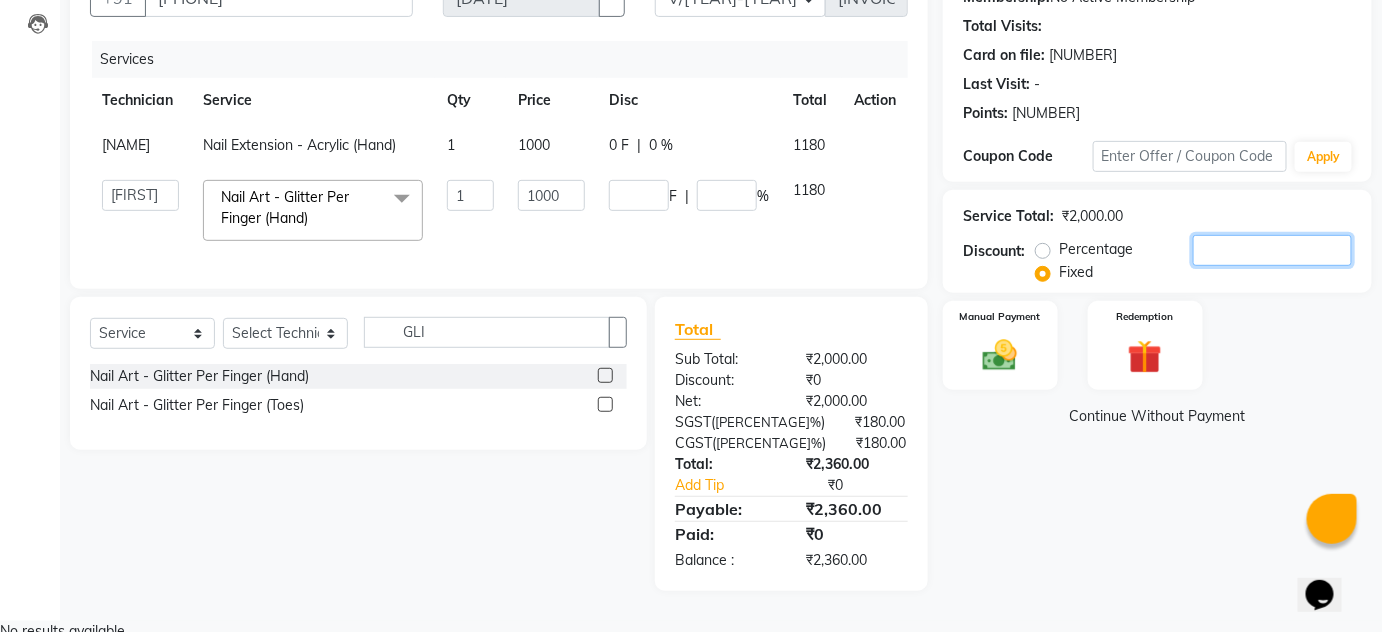 type 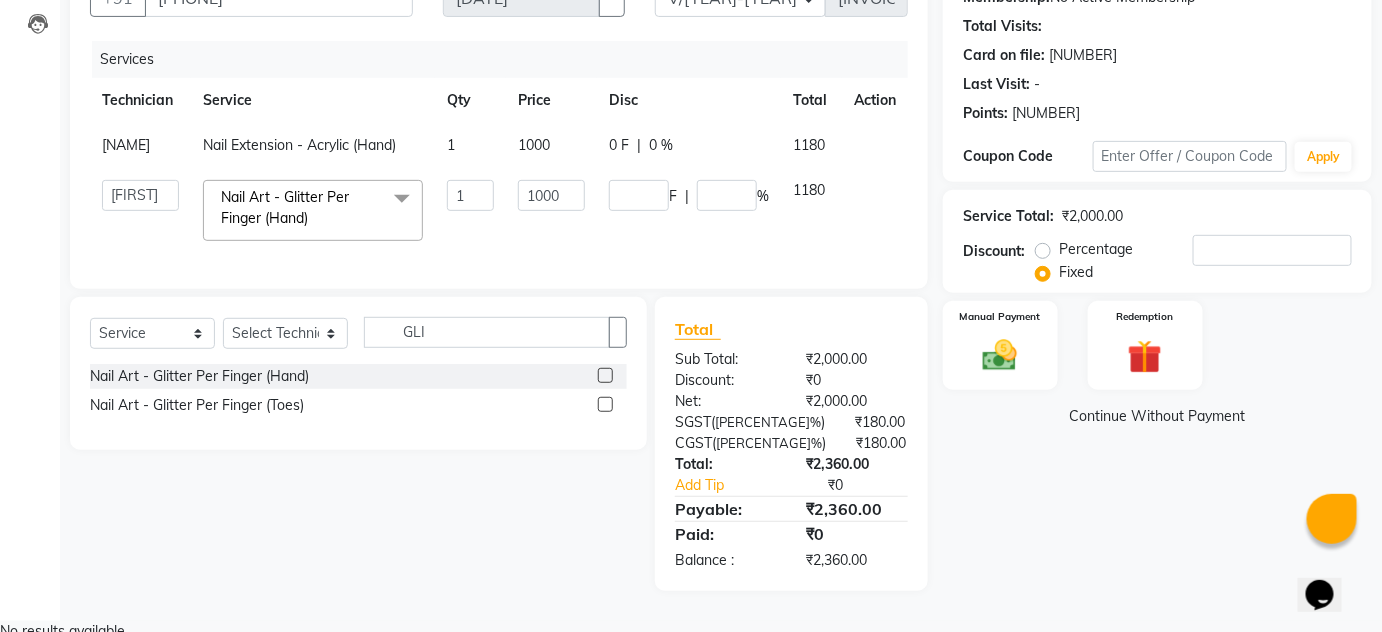 click on "Percentage" at bounding box center (1096, 249) 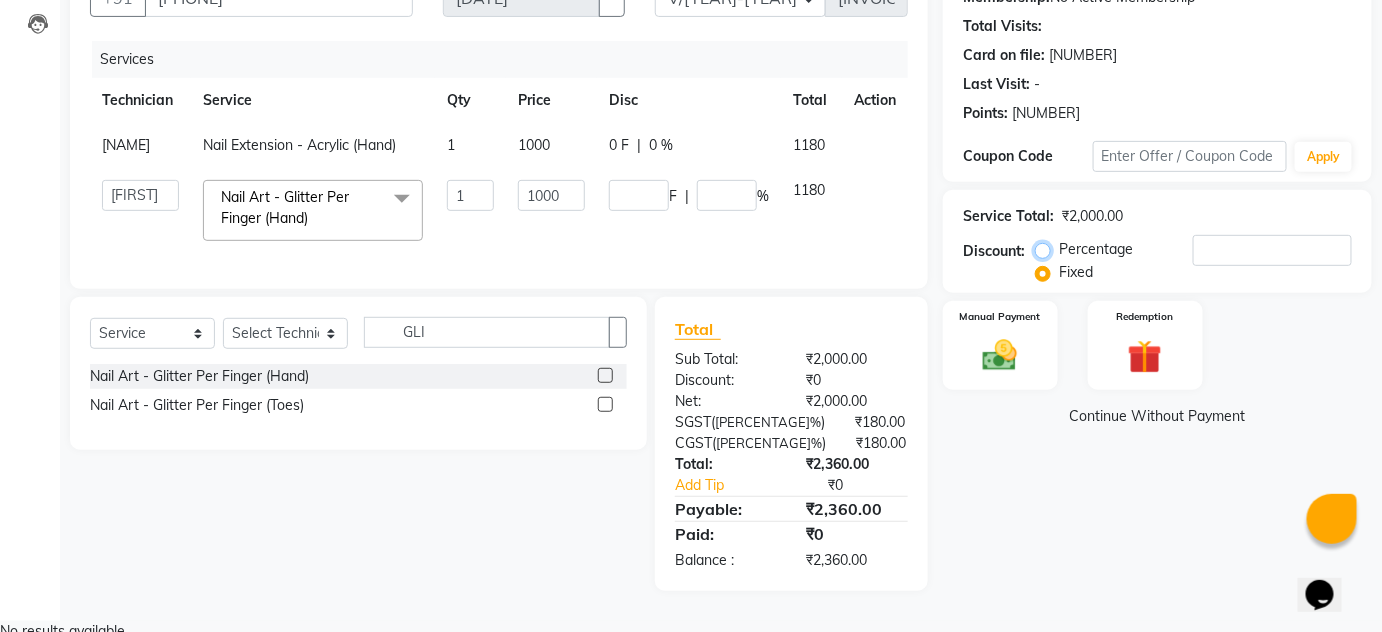 click on "Percentage" at bounding box center (1047, 249) 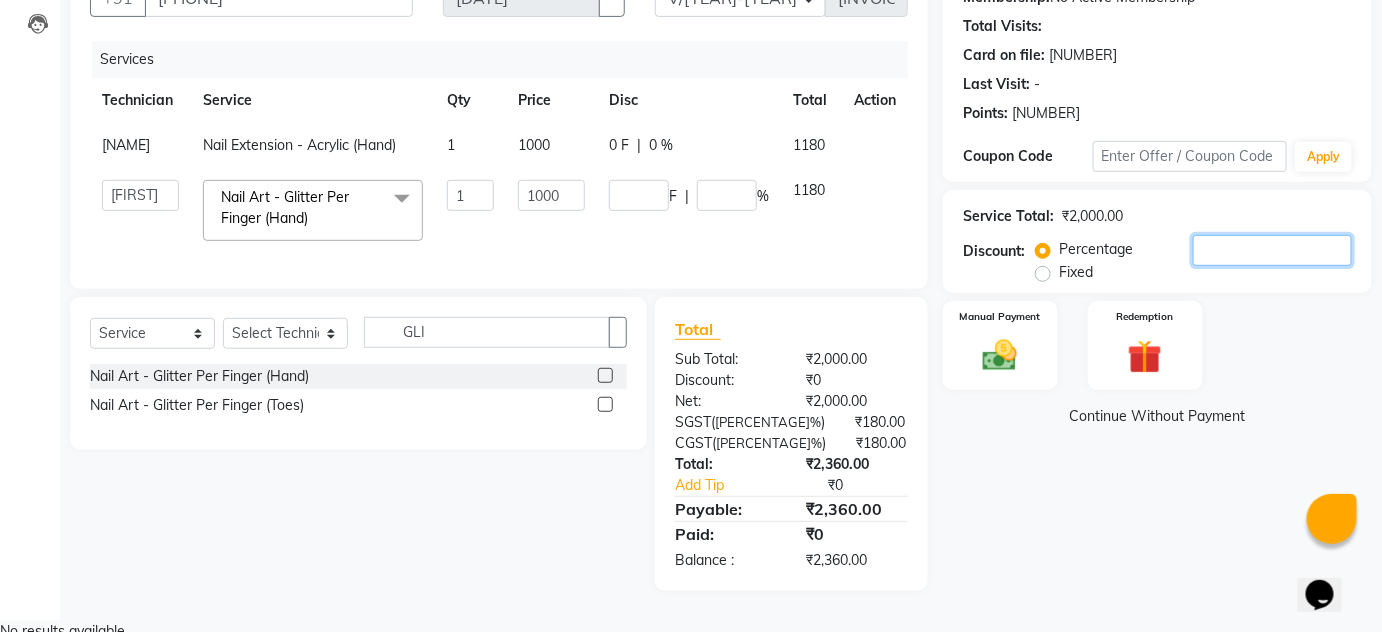 click at bounding box center [1272, 250] 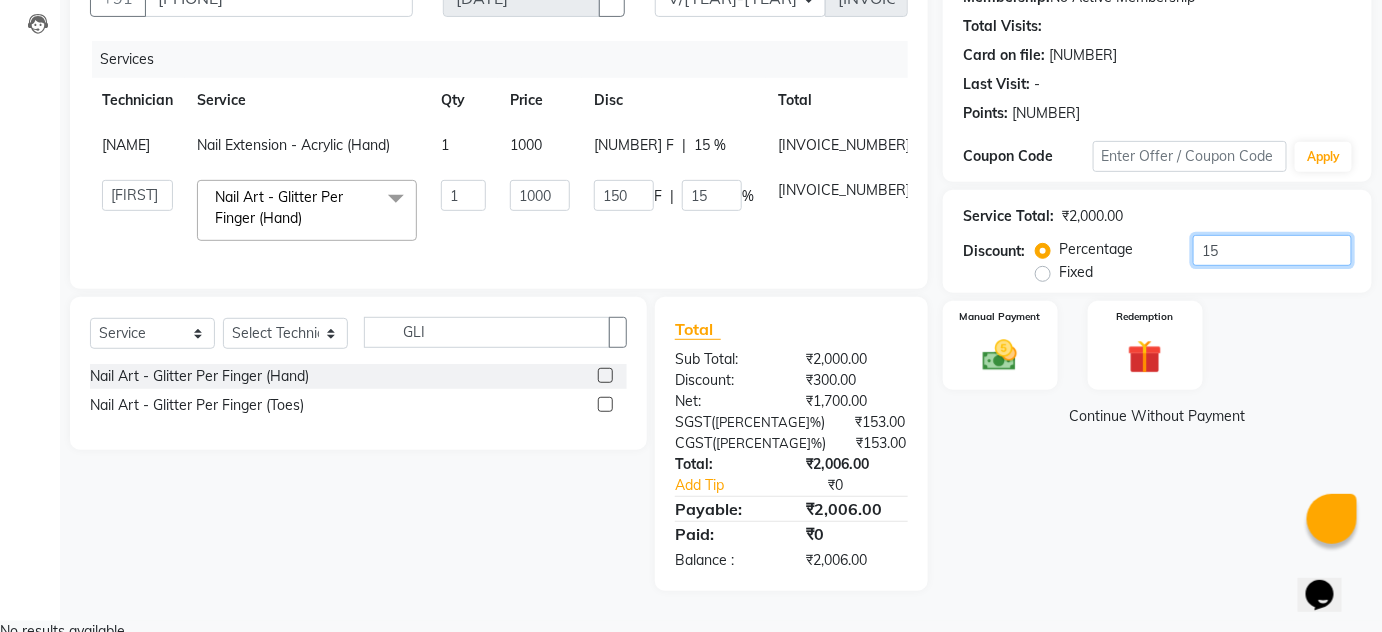 type on "15" 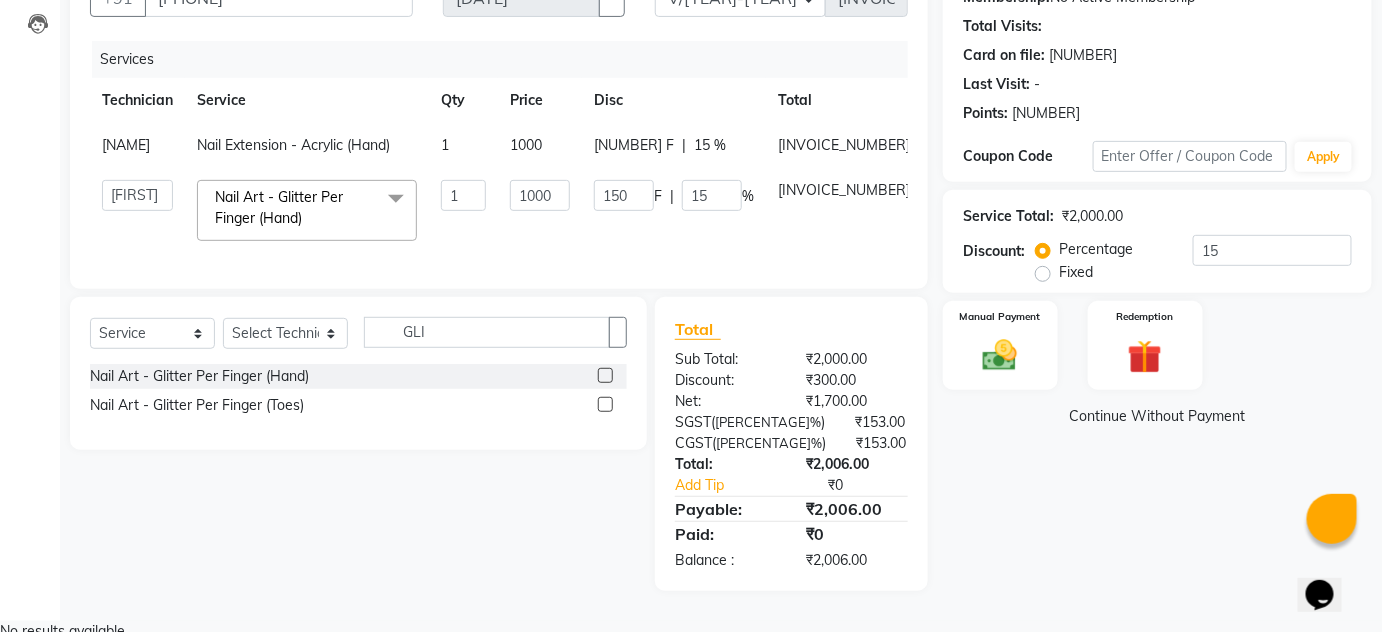 click on "Name: ANJEL Membership: No Active Membership Total Visits: Card on file: 0 Last Visit: - Points: 0 Coupon Code Apply Service Total: ₹2,000.00 Discount: Percentage Fixed 15 Manual Payment Redemption Continue Without Payment" at bounding box center [1165, 266] 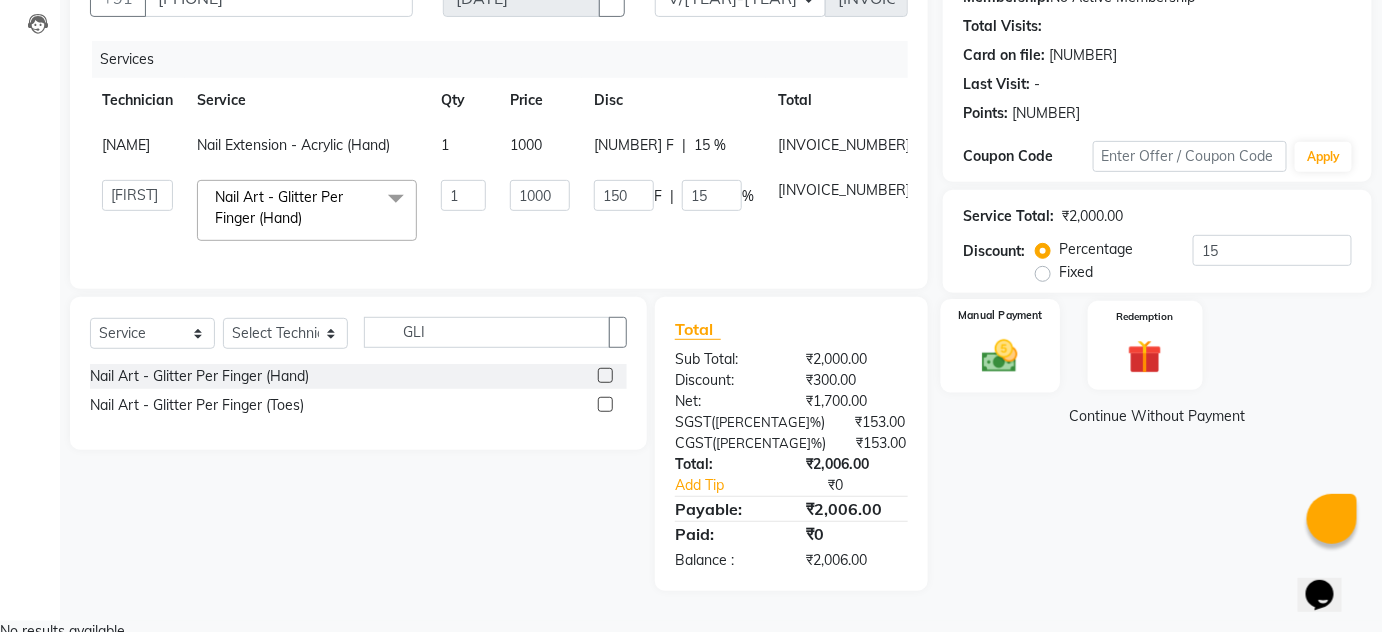 click at bounding box center (1000, 355) 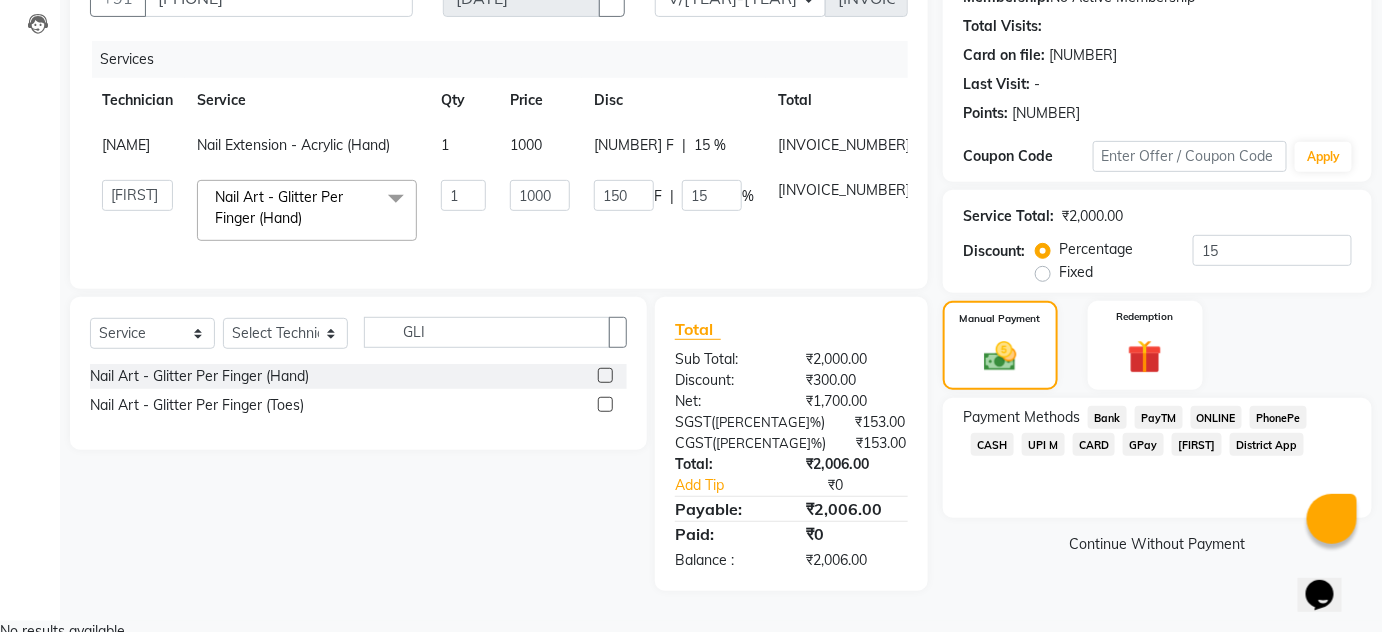 click on "CASH" at bounding box center [1107, 417] 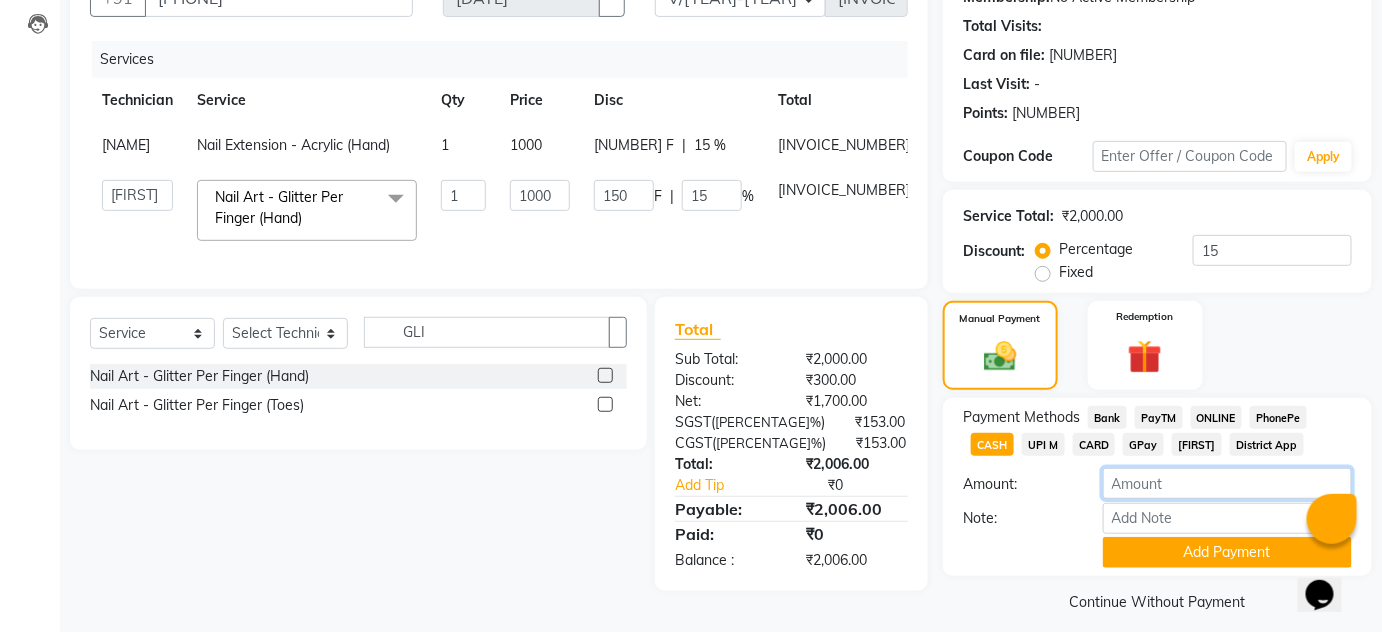 click on "[YEAR]" at bounding box center (1227, 483) 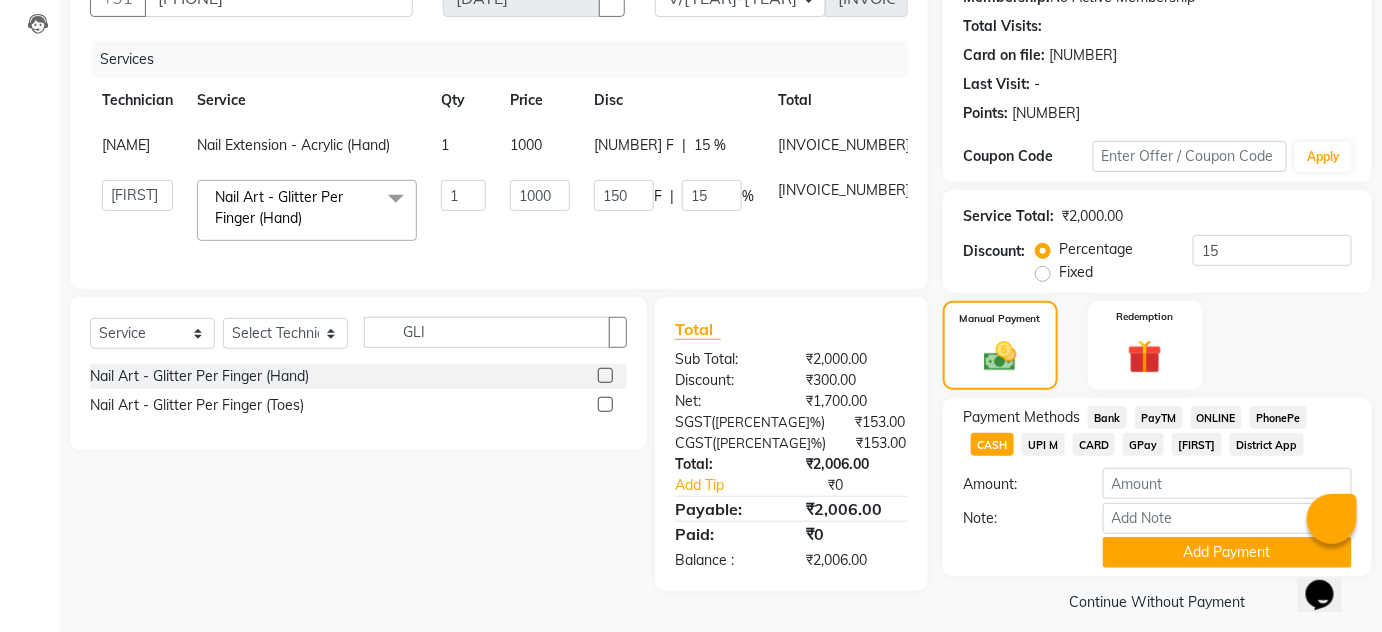 click on "ONLINE" at bounding box center [1107, 417] 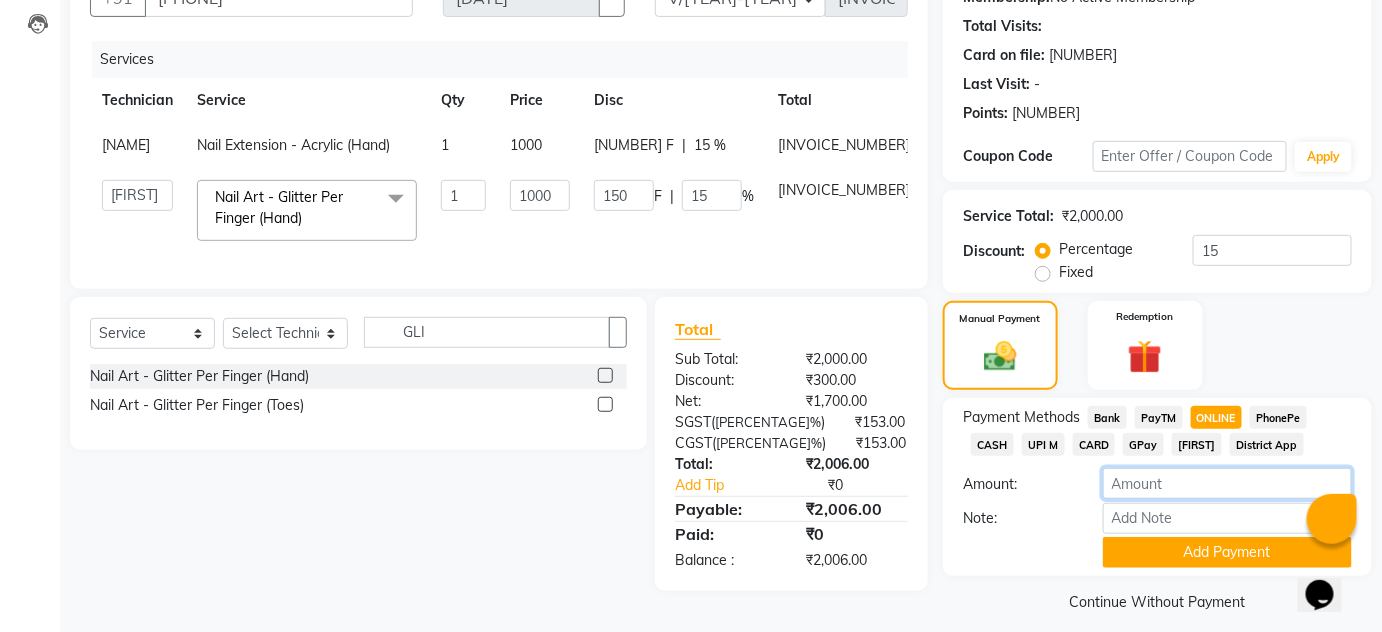 click on "[YEAR]" at bounding box center (1227, 483) 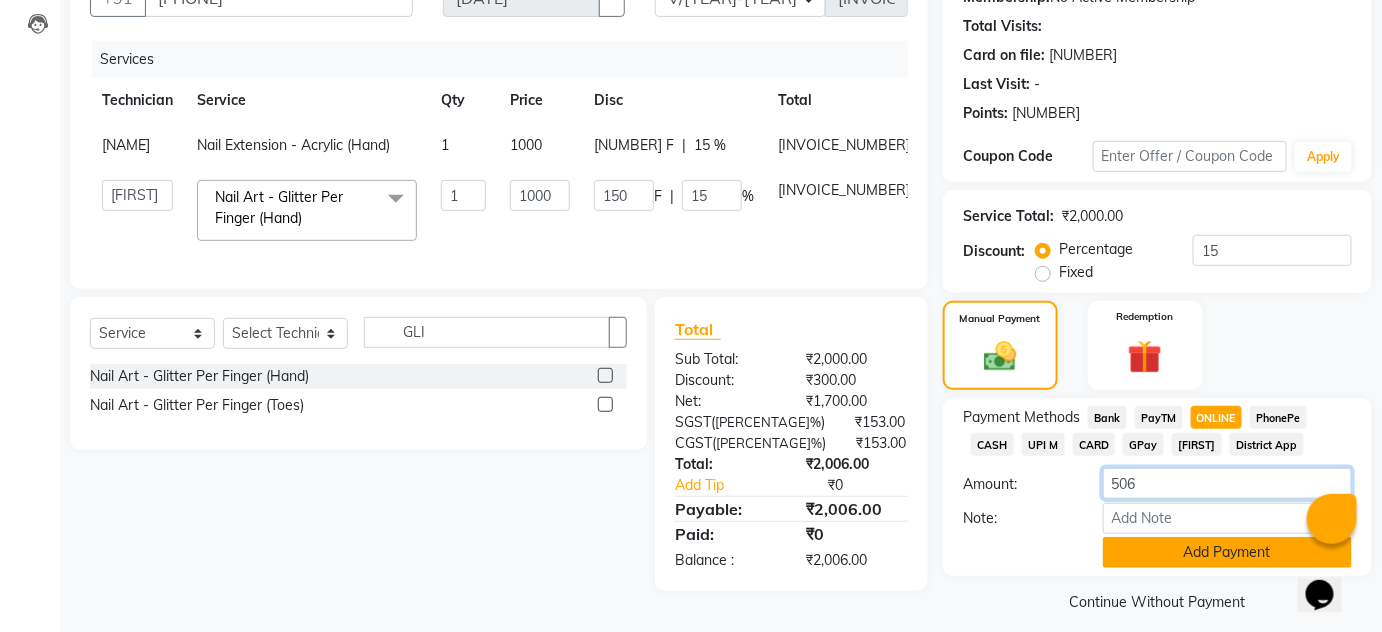 type on "506" 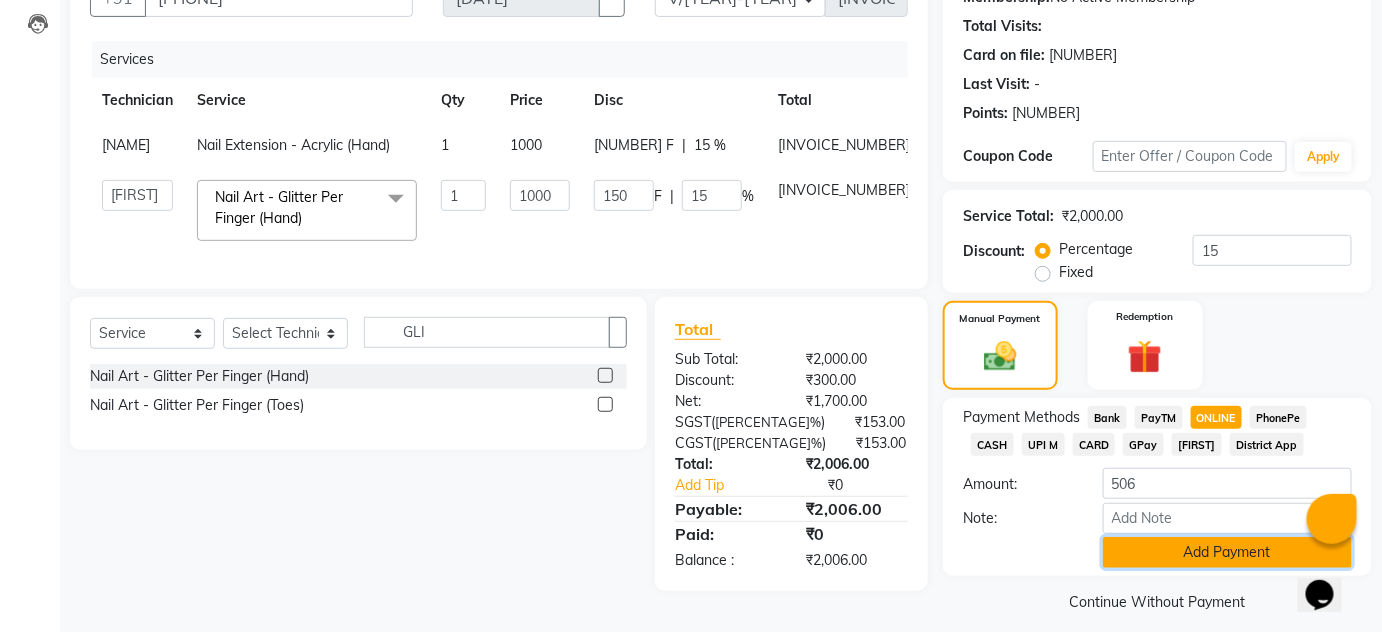 click on "Add Payment" at bounding box center [1227, 552] 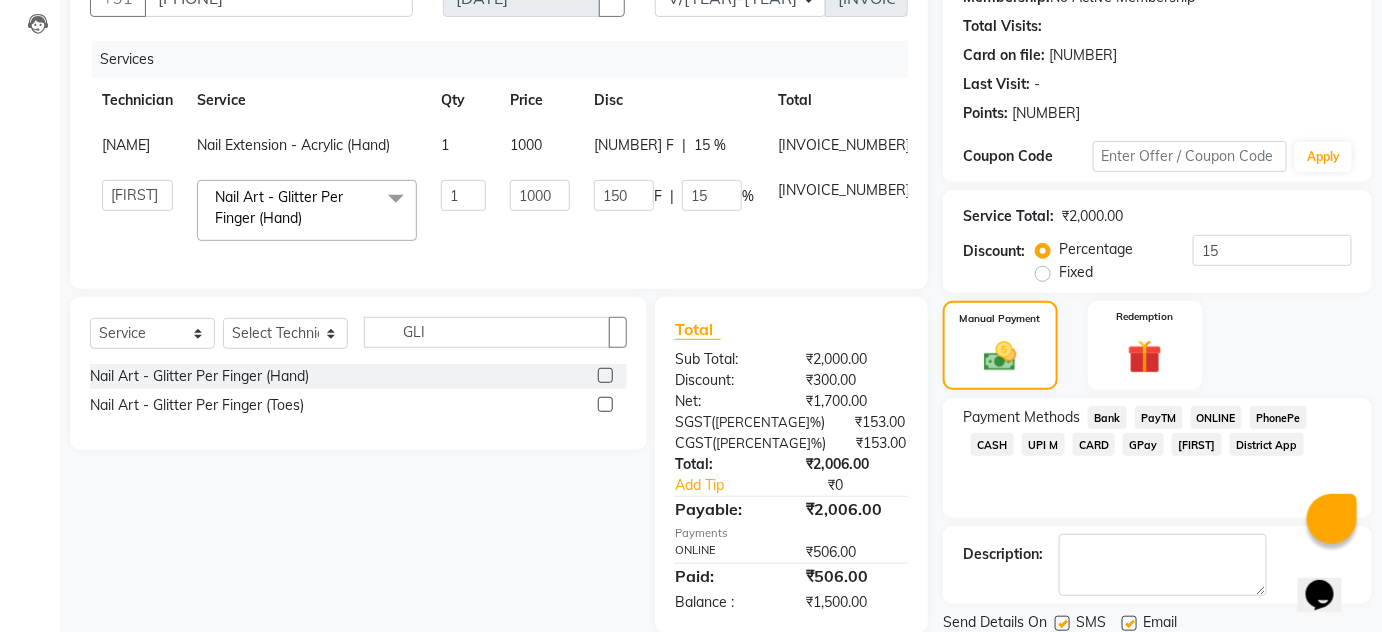 click on "CASH" at bounding box center [1107, 417] 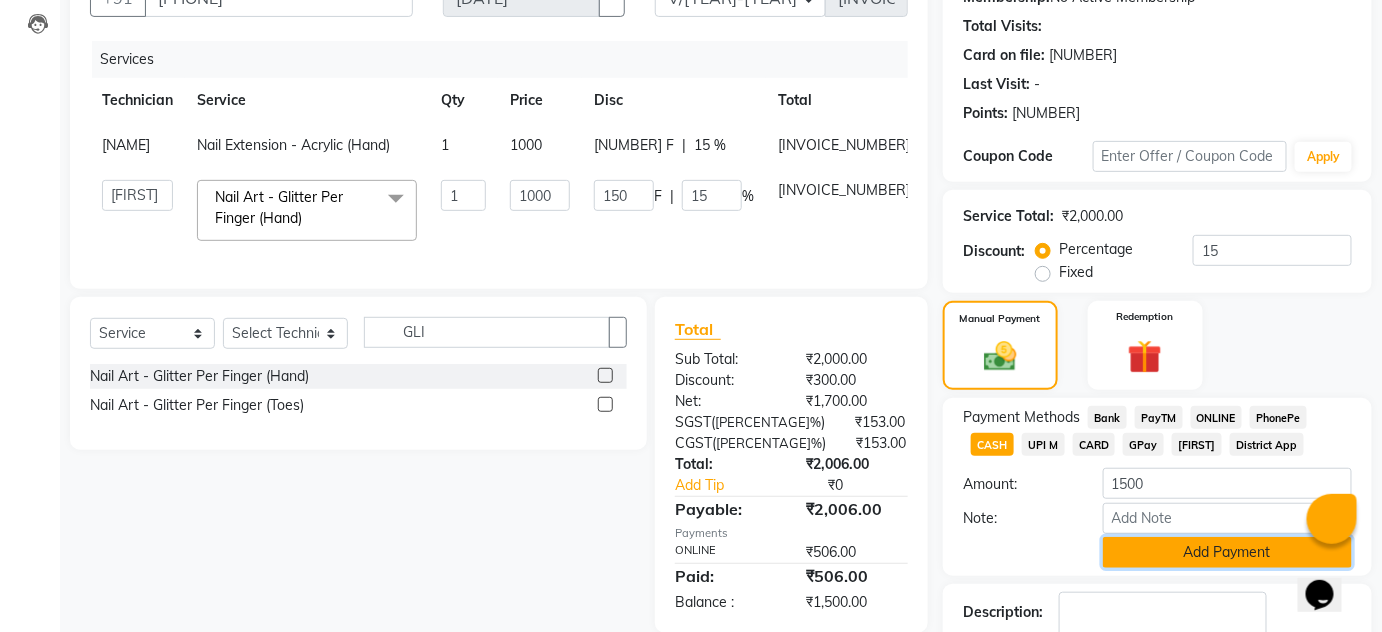 click on "Add Payment" at bounding box center (1227, 552) 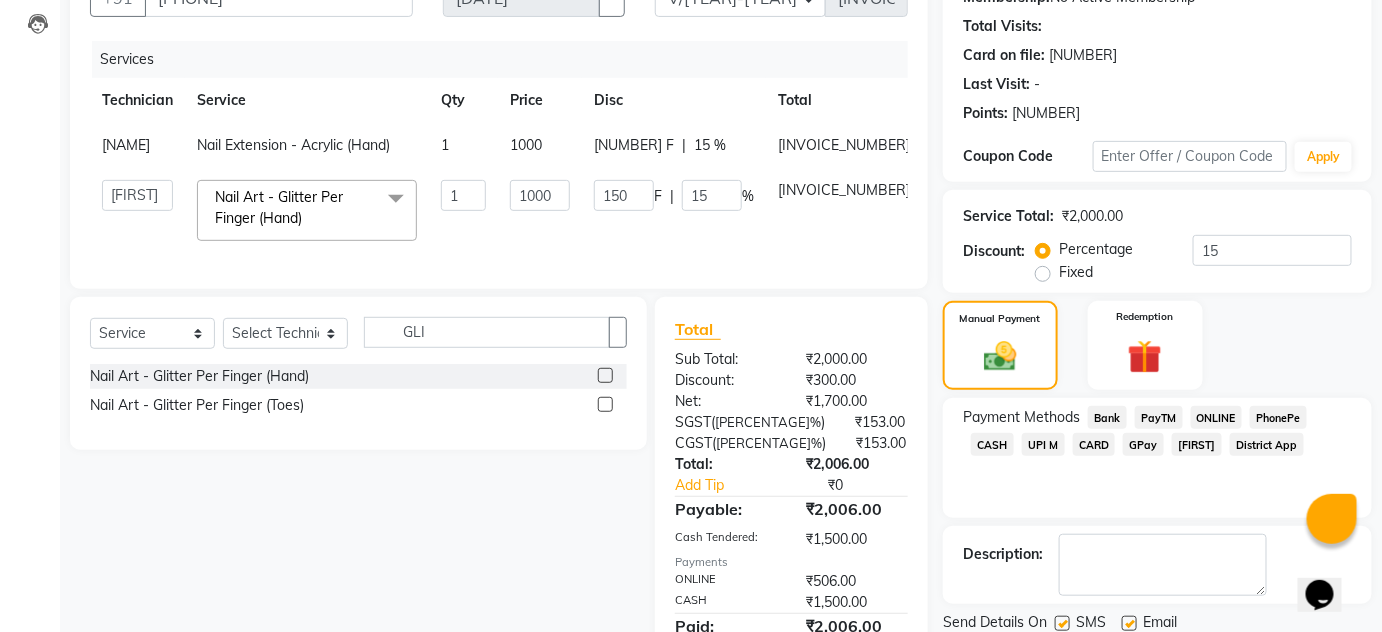 scroll, scrollTop: 299, scrollLeft: 0, axis: vertical 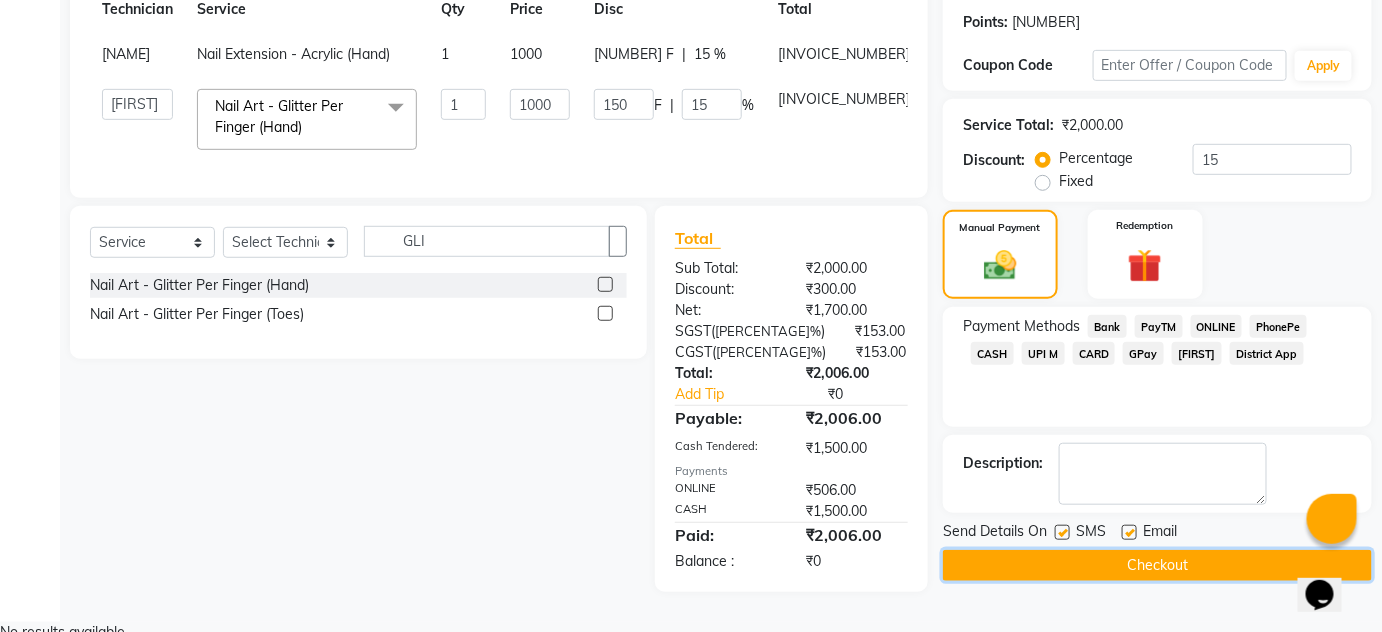 click on "Checkout" at bounding box center (1157, 565) 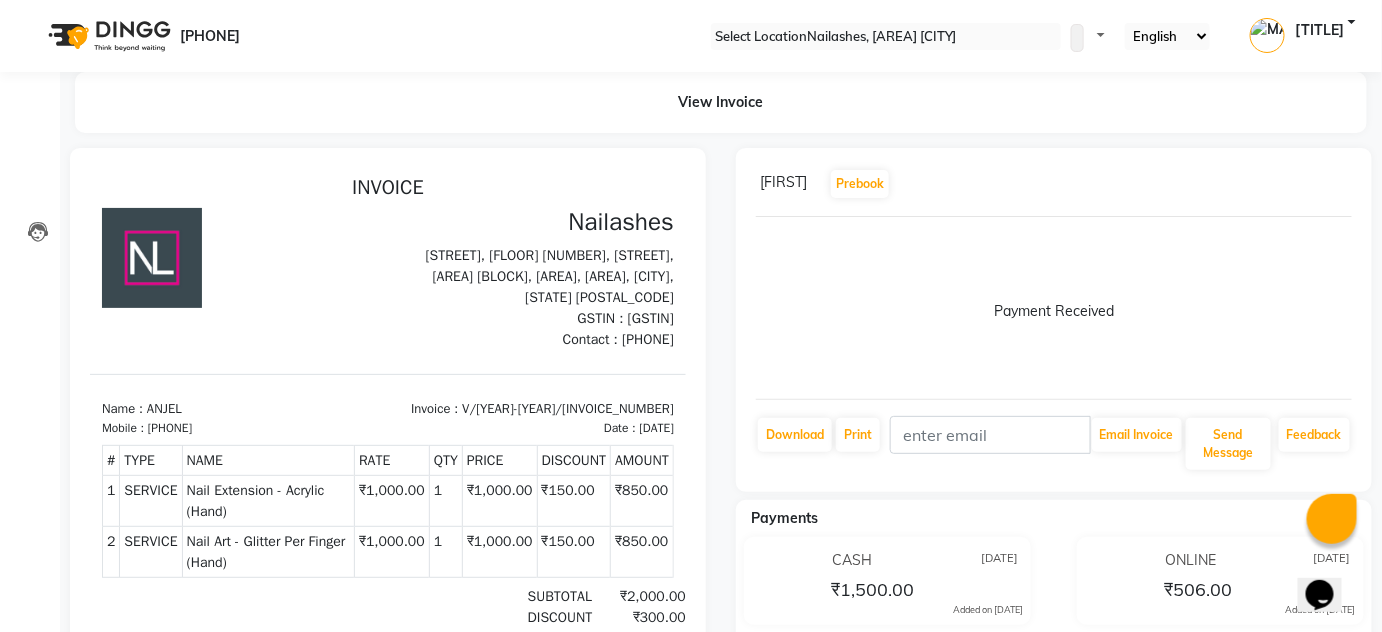 scroll, scrollTop: 0, scrollLeft: 0, axis: both 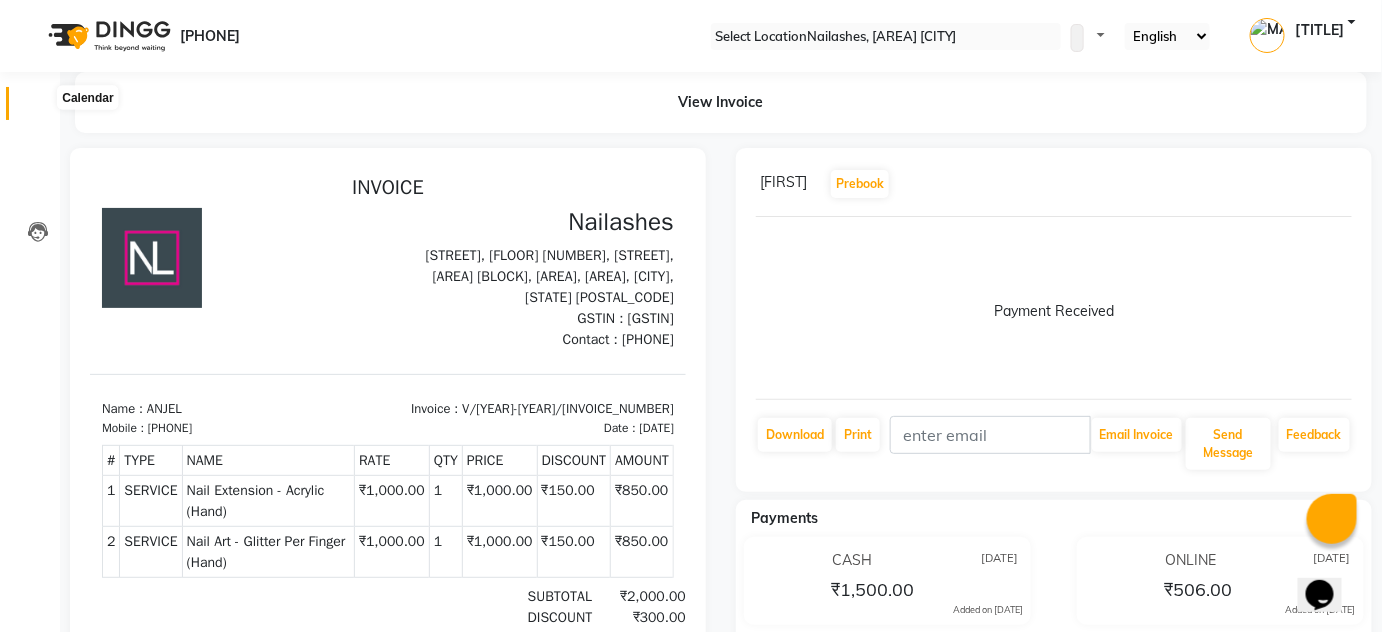 click at bounding box center [38, 108] 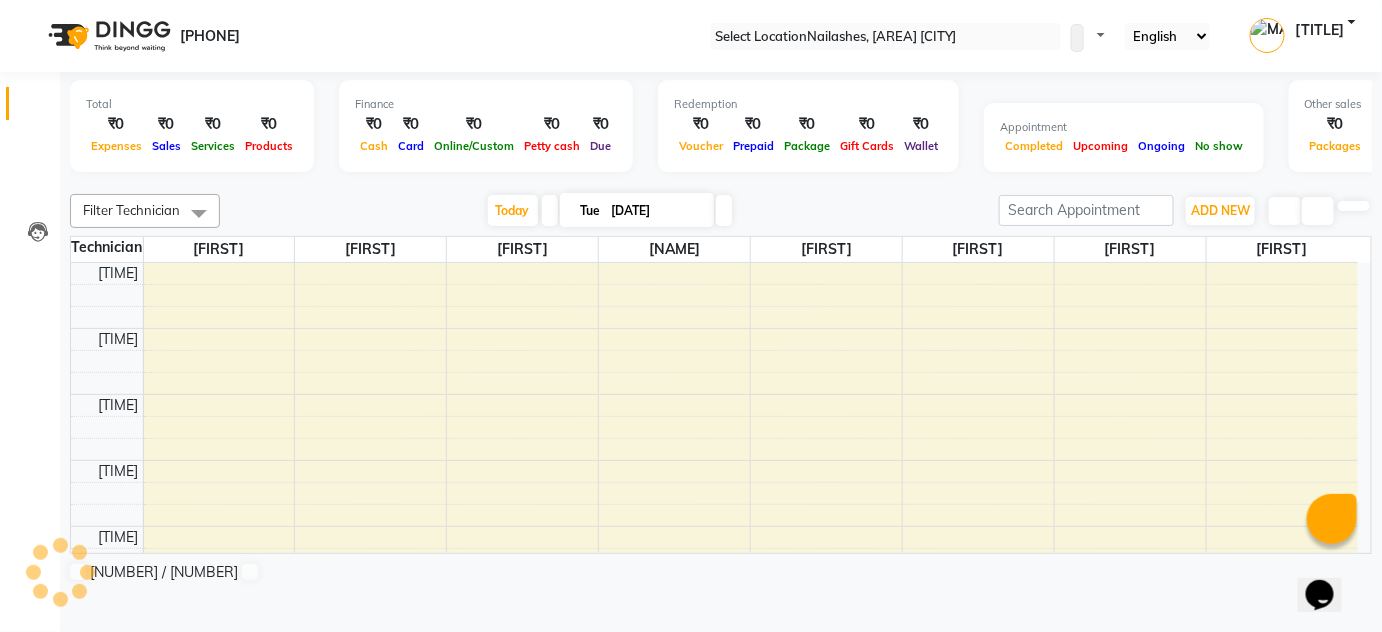 scroll, scrollTop: 783, scrollLeft: 0, axis: vertical 